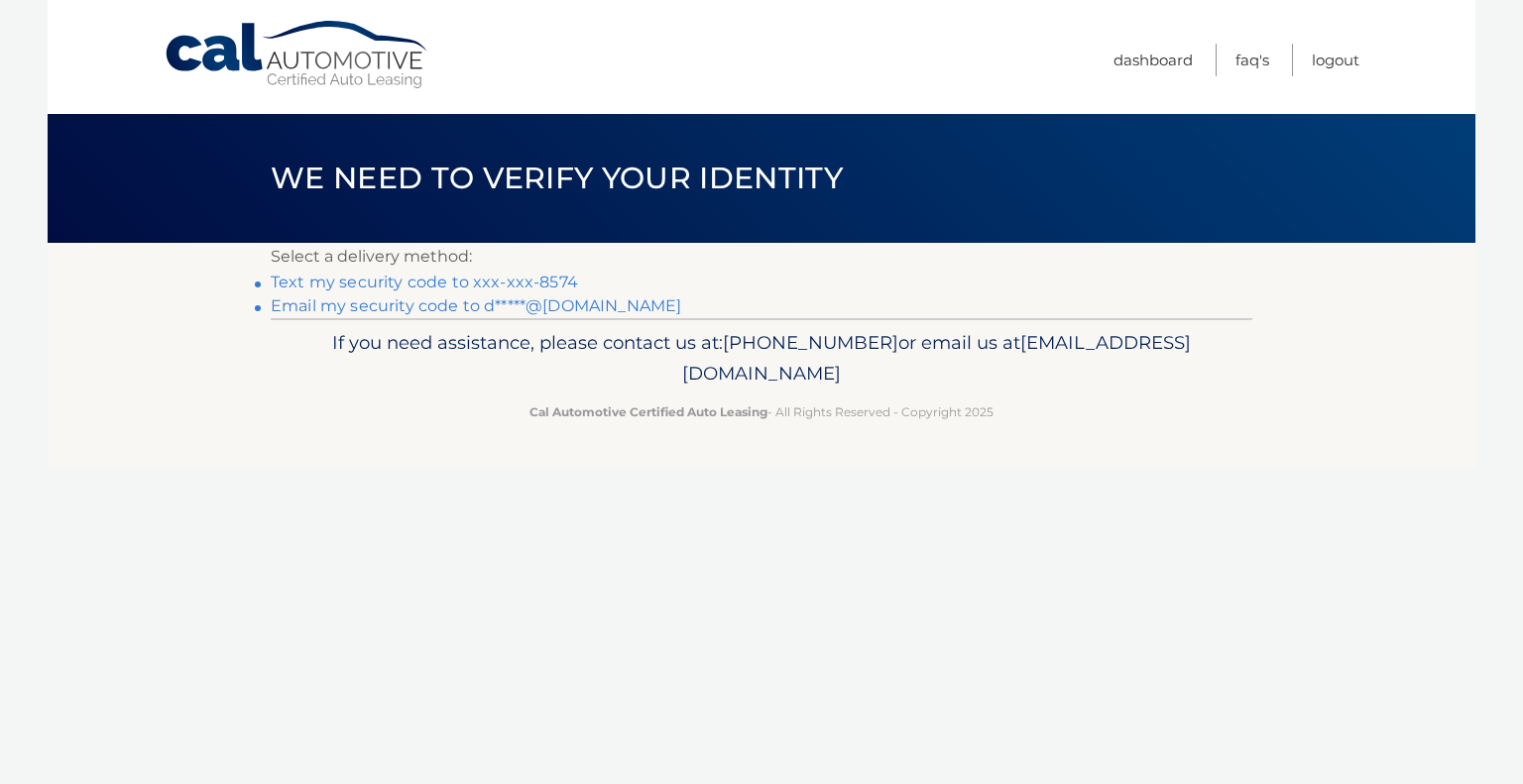 scroll, scrollTop: 0, scrollLeft: 0, axis: both 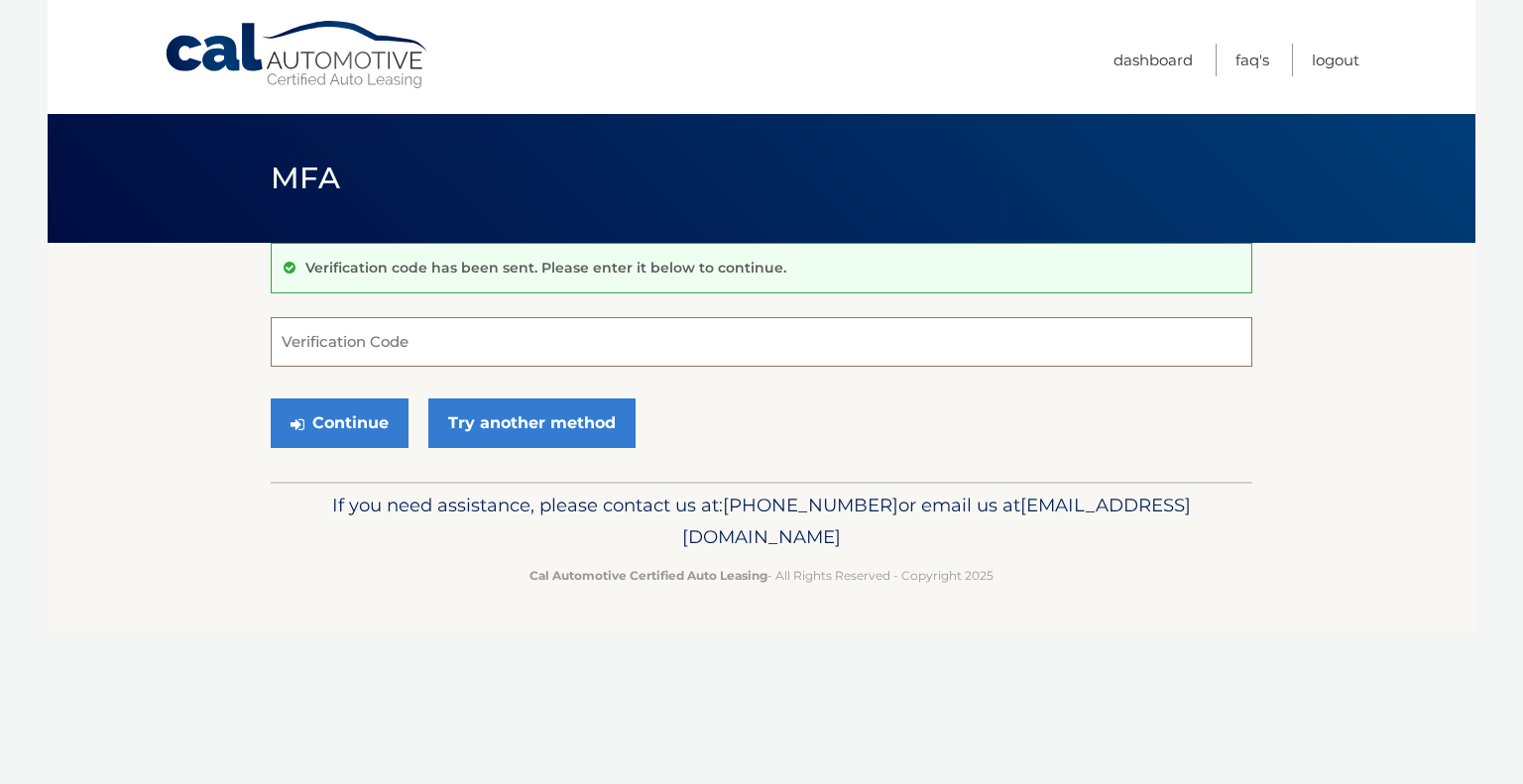 click on "Verification Code" at bounding box center [762, 342] 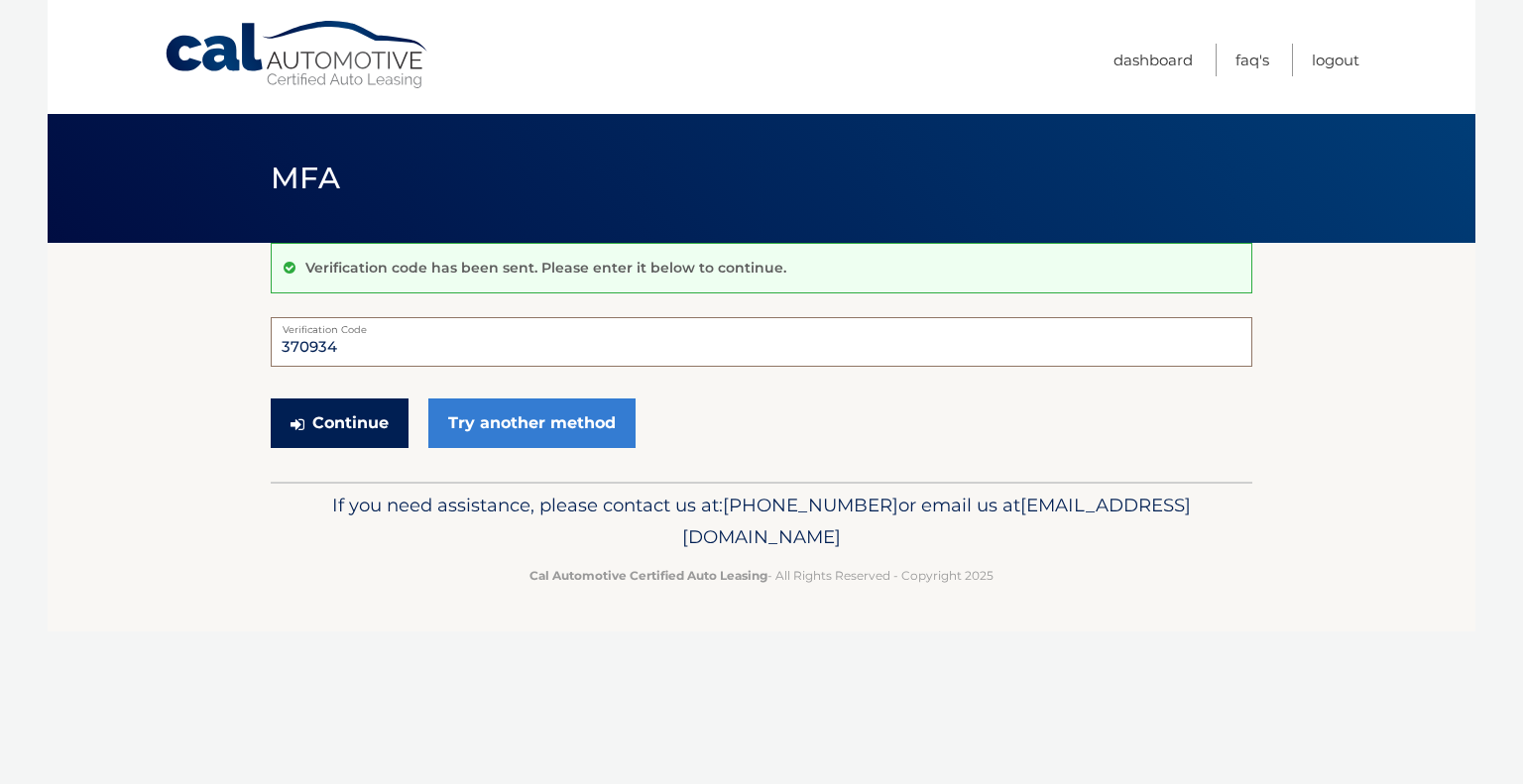 type on "370934" 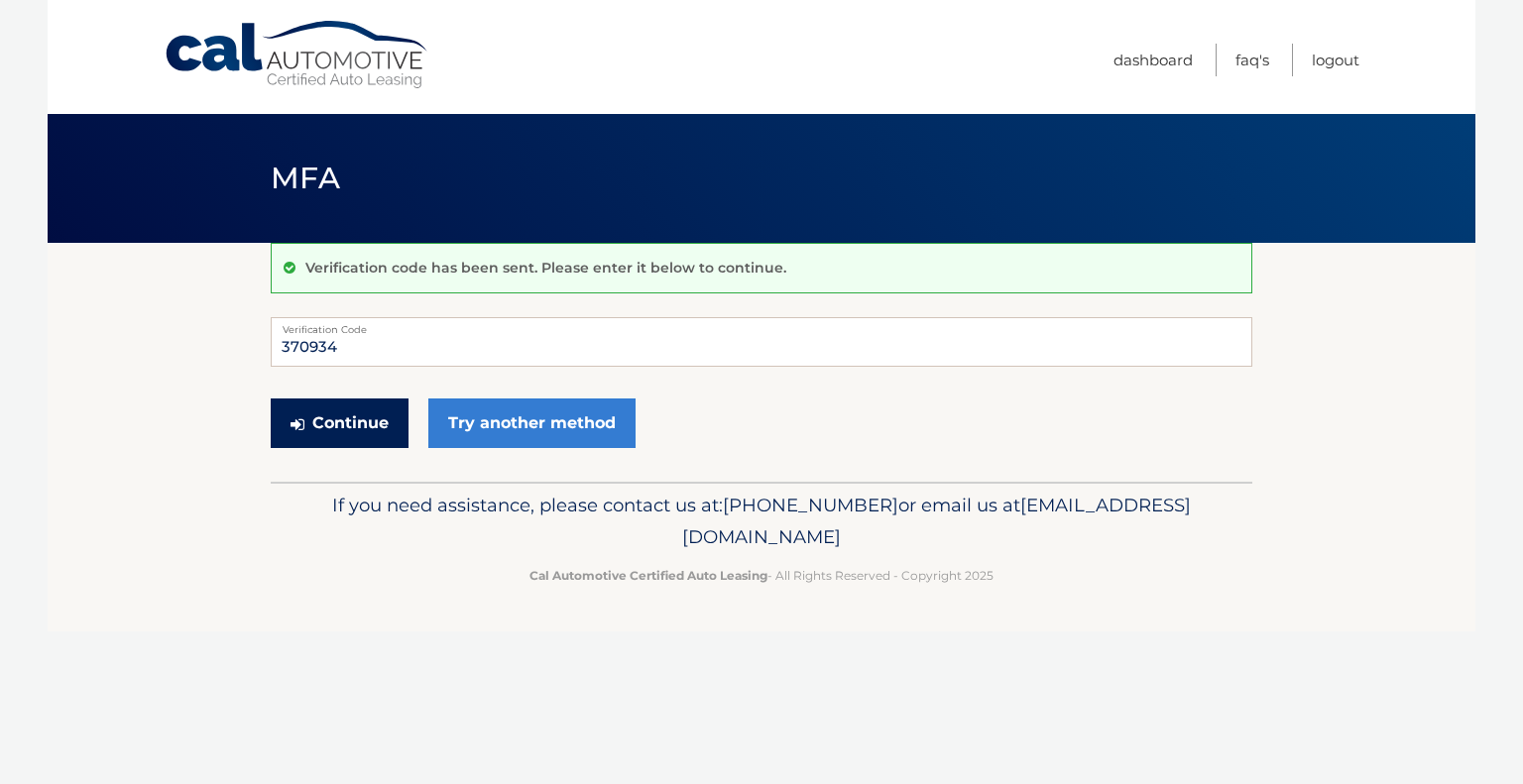 click at bounding box center (297, 424) 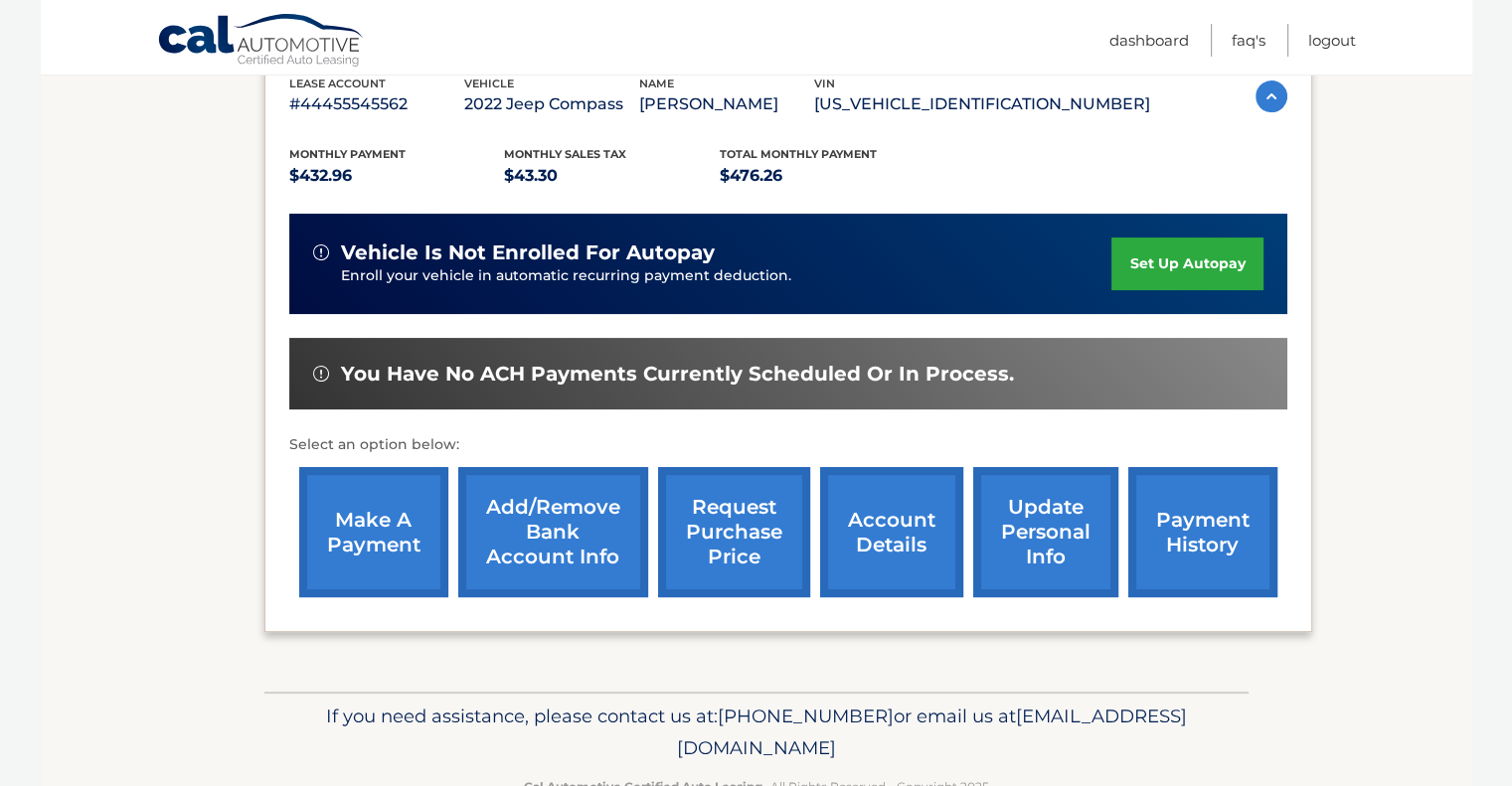 scroll, scrollTop: 415, scrollLeft: 0, axis: vertical 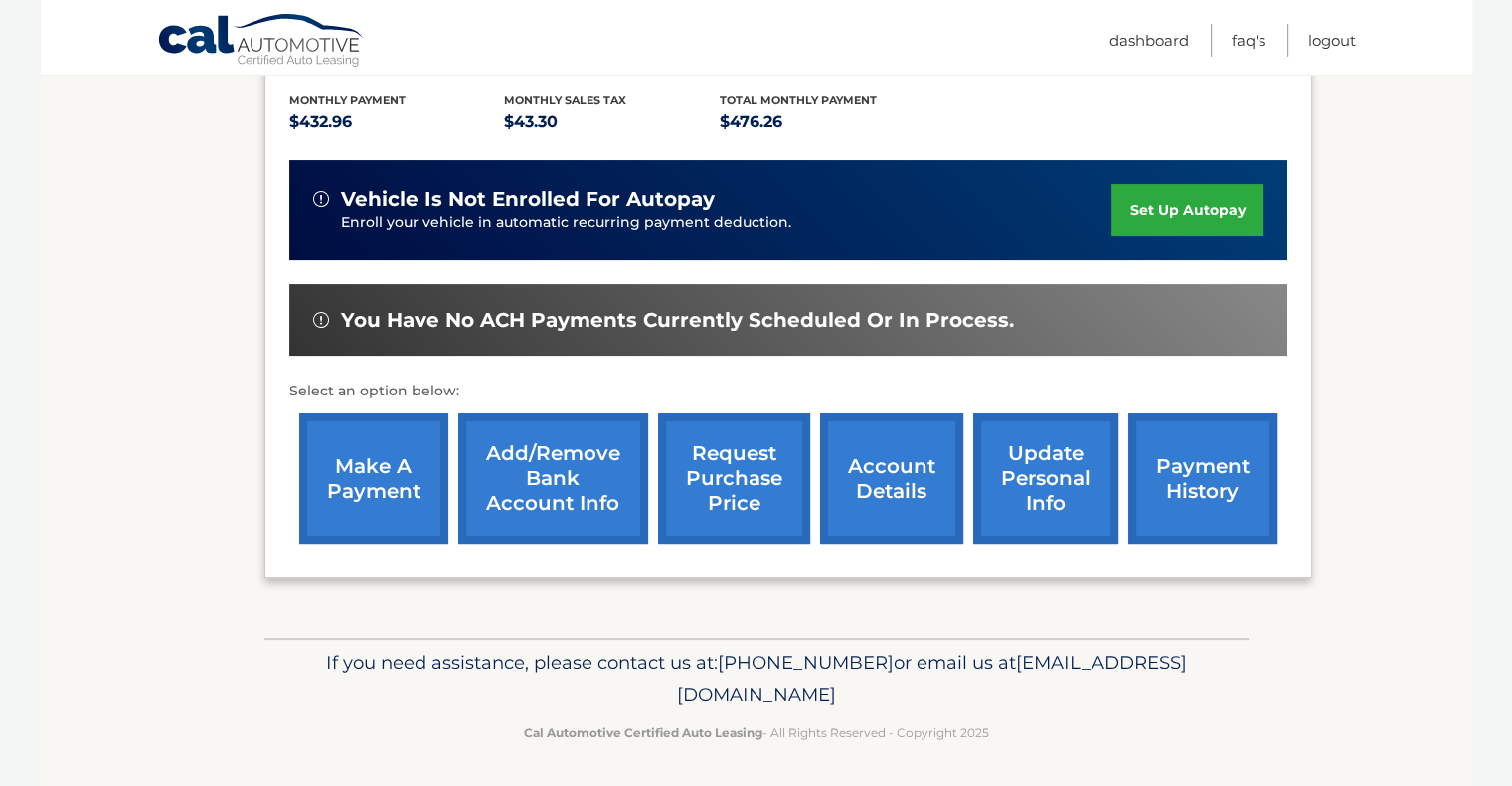 click on "account details" at bounding box center [892, 478] 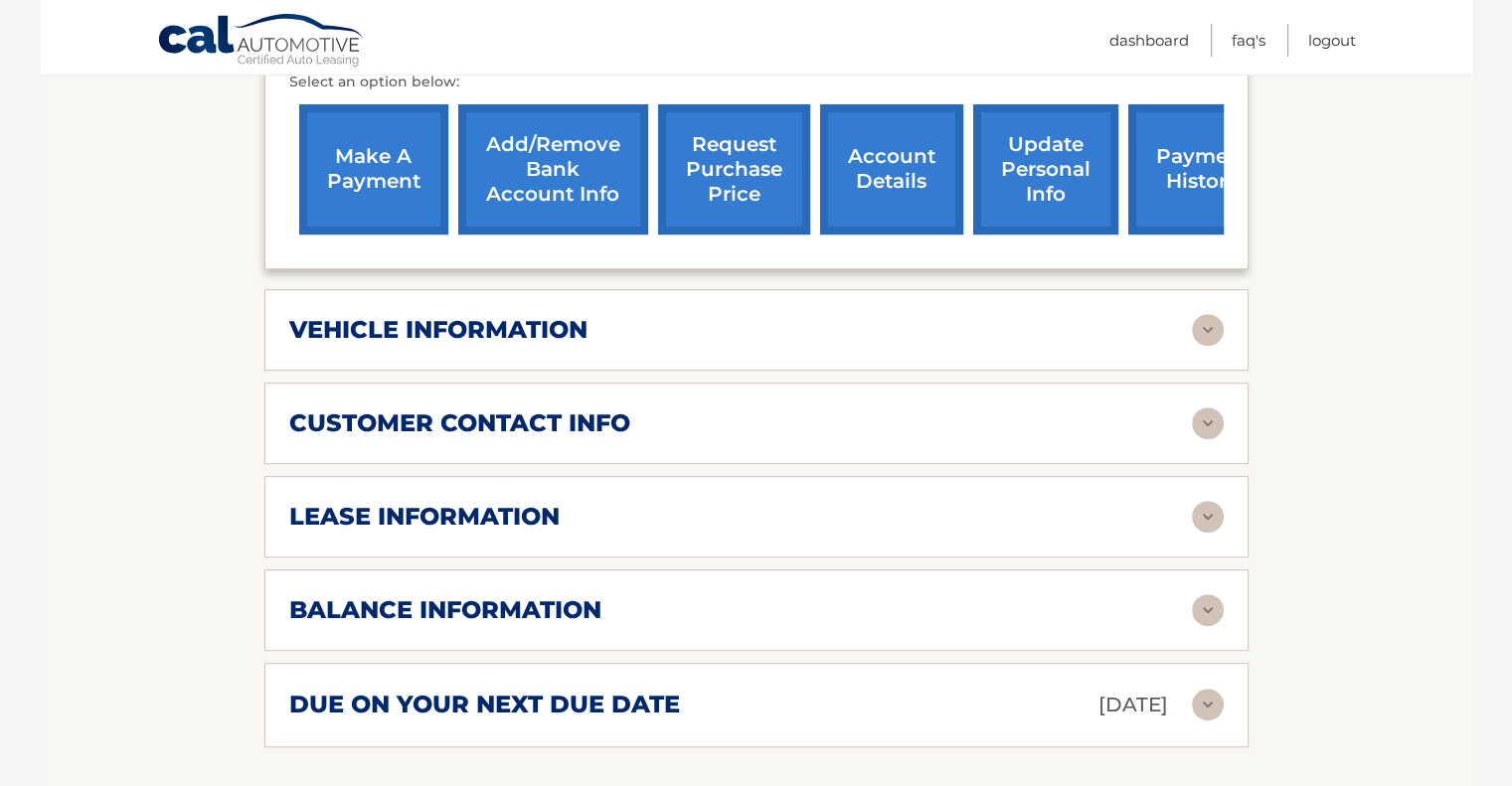 scroll, scrollTop: 894, scrollLeft: 0, axis: vertical 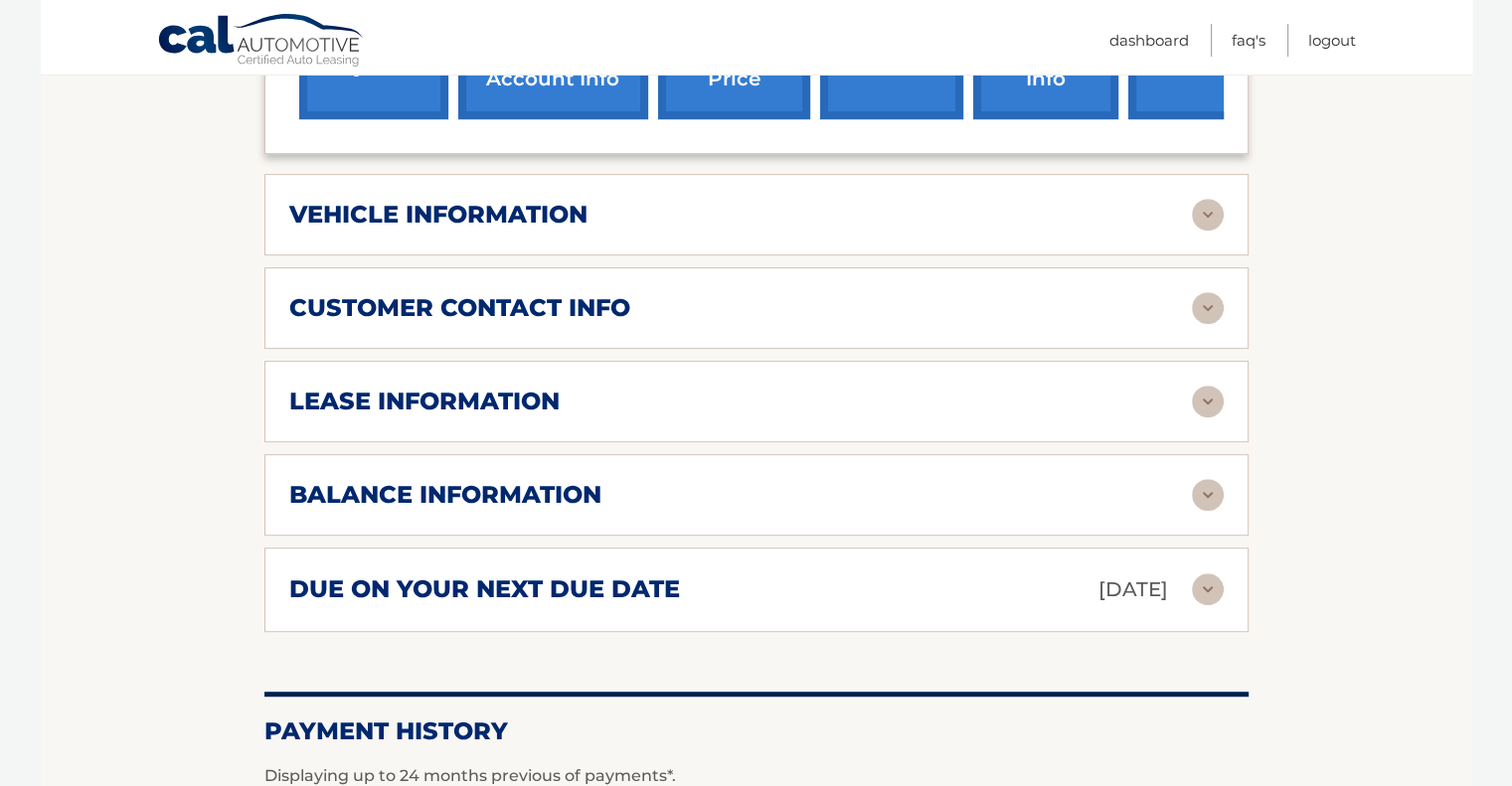 click at bounding box center (1208, 495) 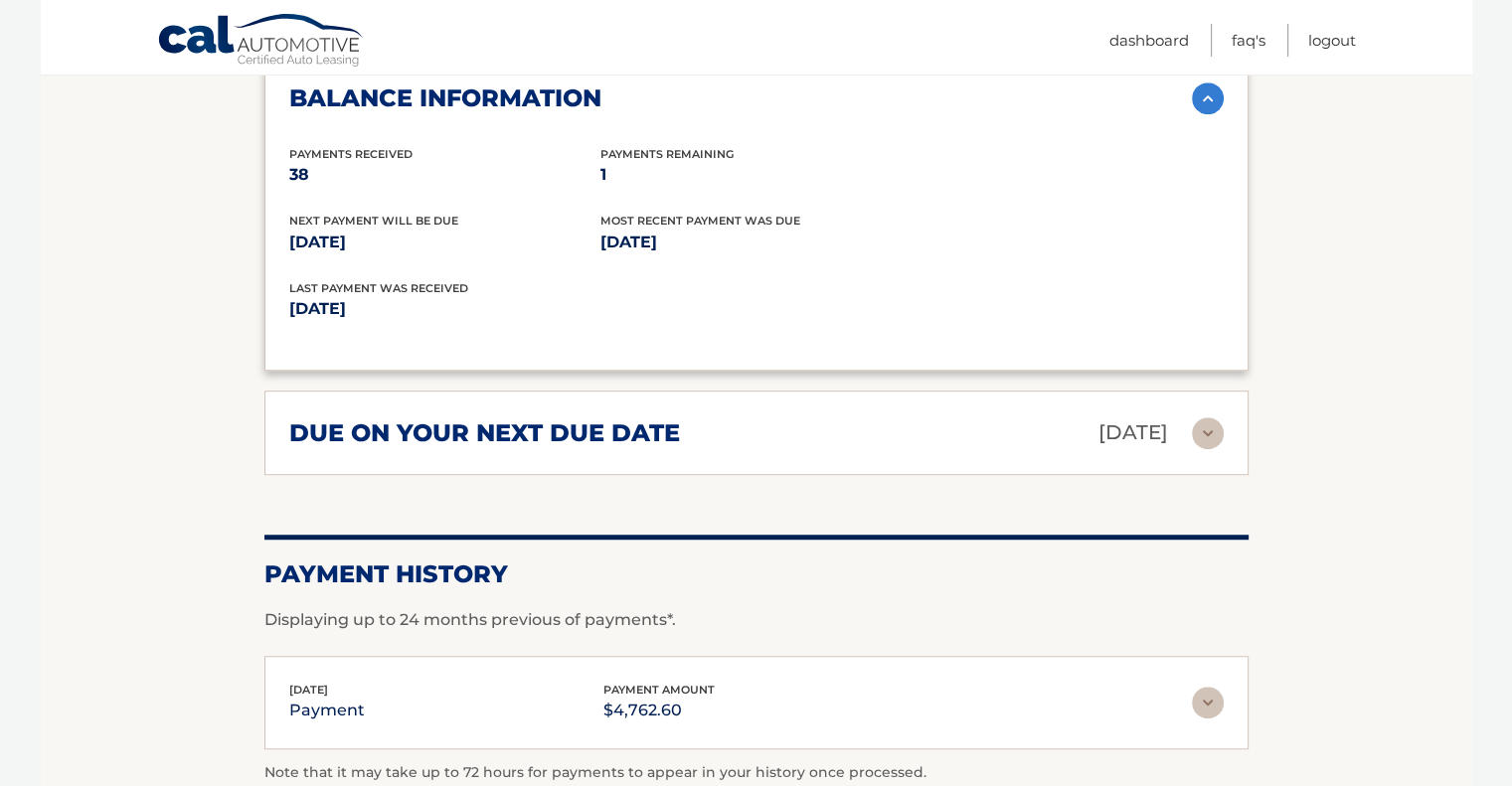 scroll, scrollTop: 1292, scrollLeft: 0, axis: vertical 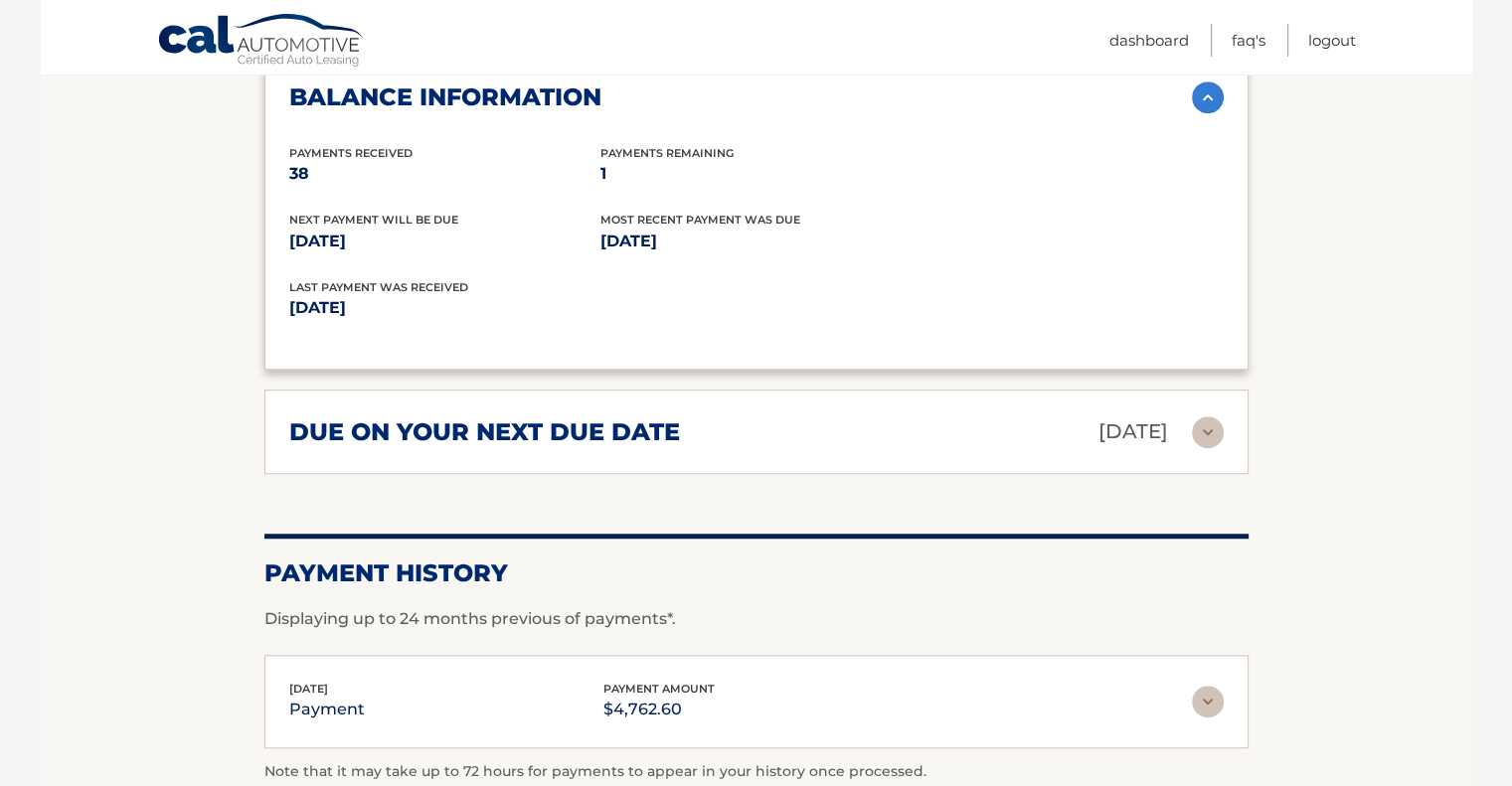 click at bounding box center [1208, 432] 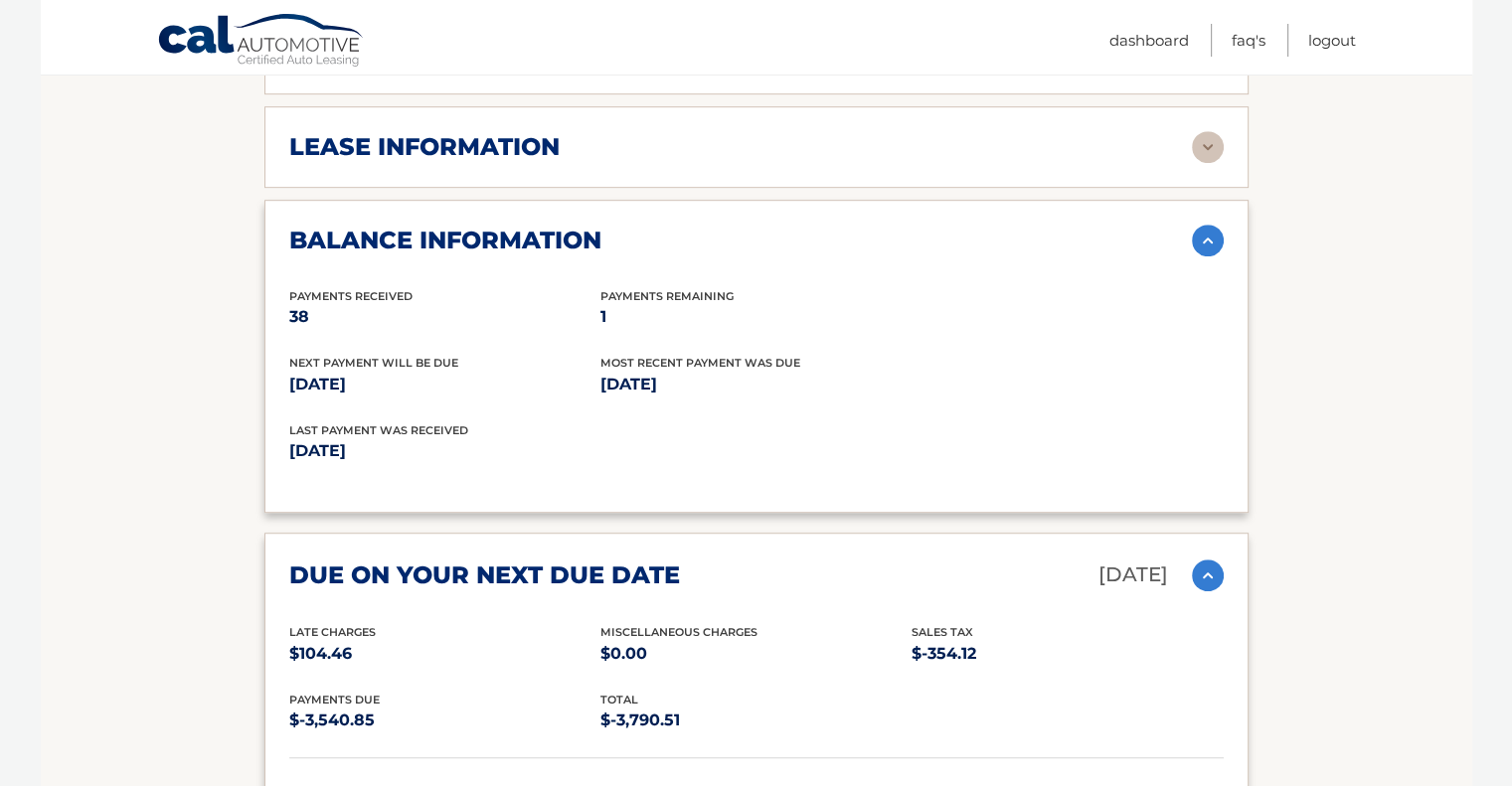 scroll, scrollTop: 972, scrollLeft: 0, axis: vertical 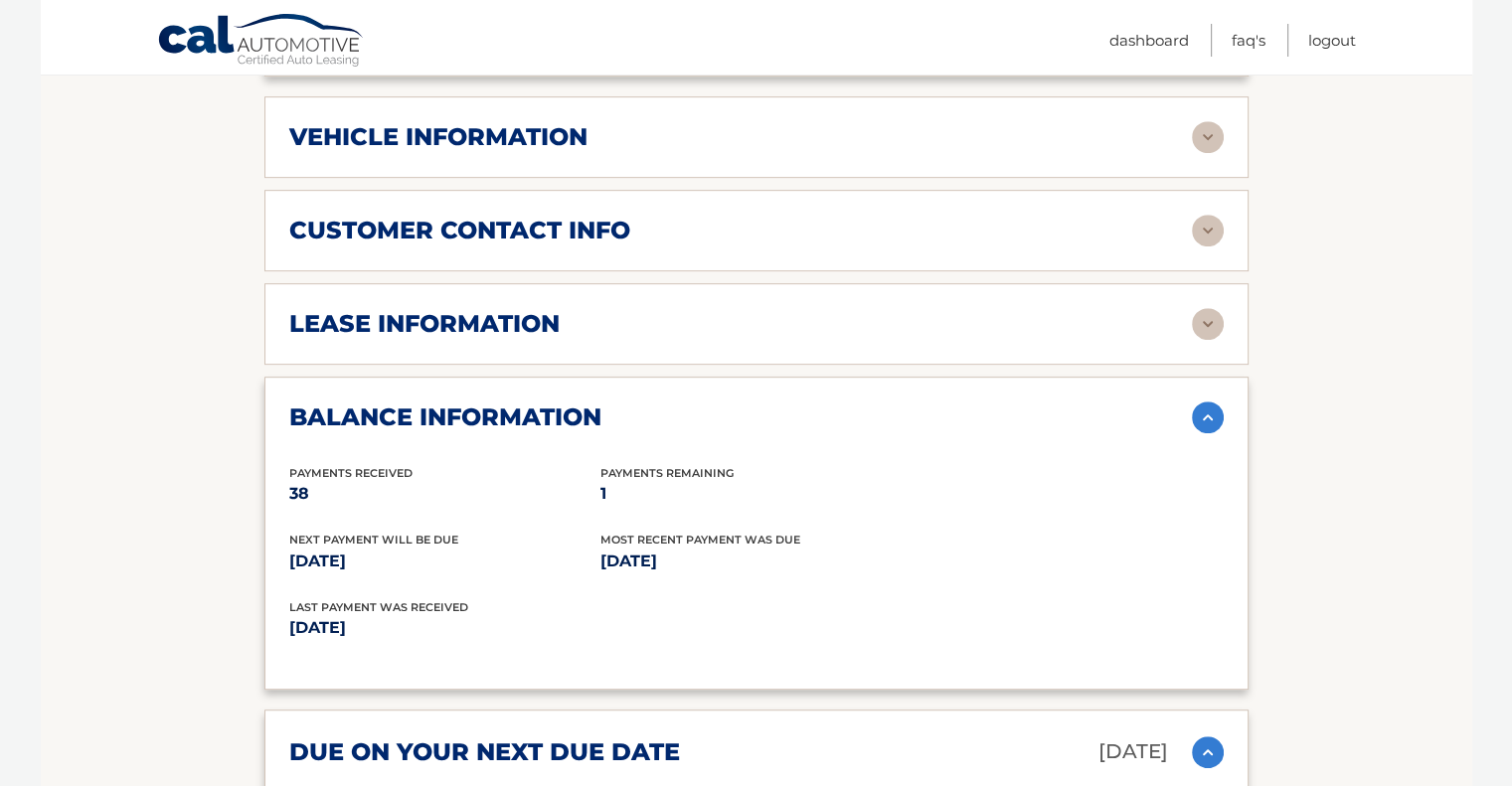 click at bounding box center [1208, 417] 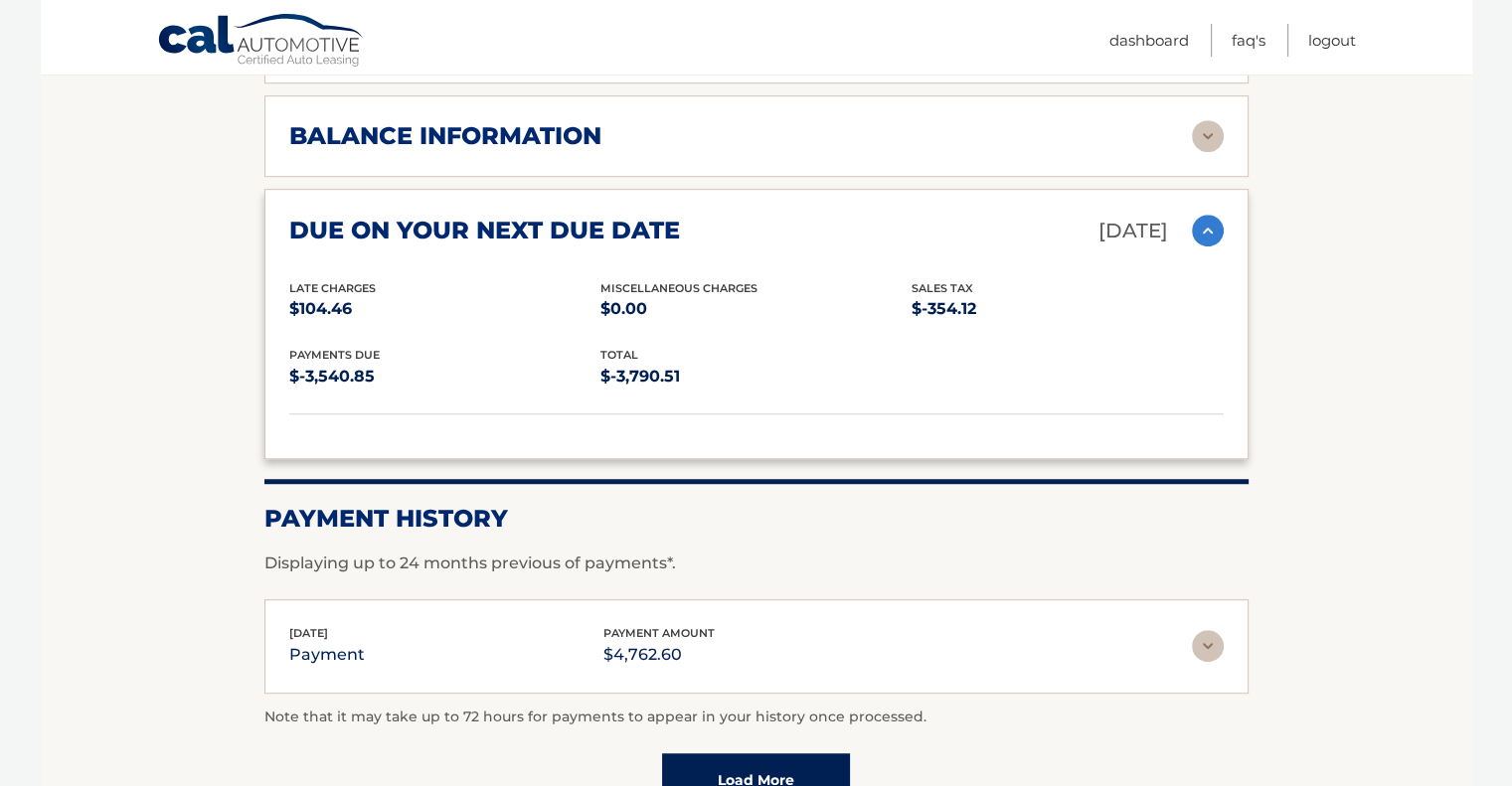 scroll, scrollTop: 1369, scrollLeft: 0, axis: vertical 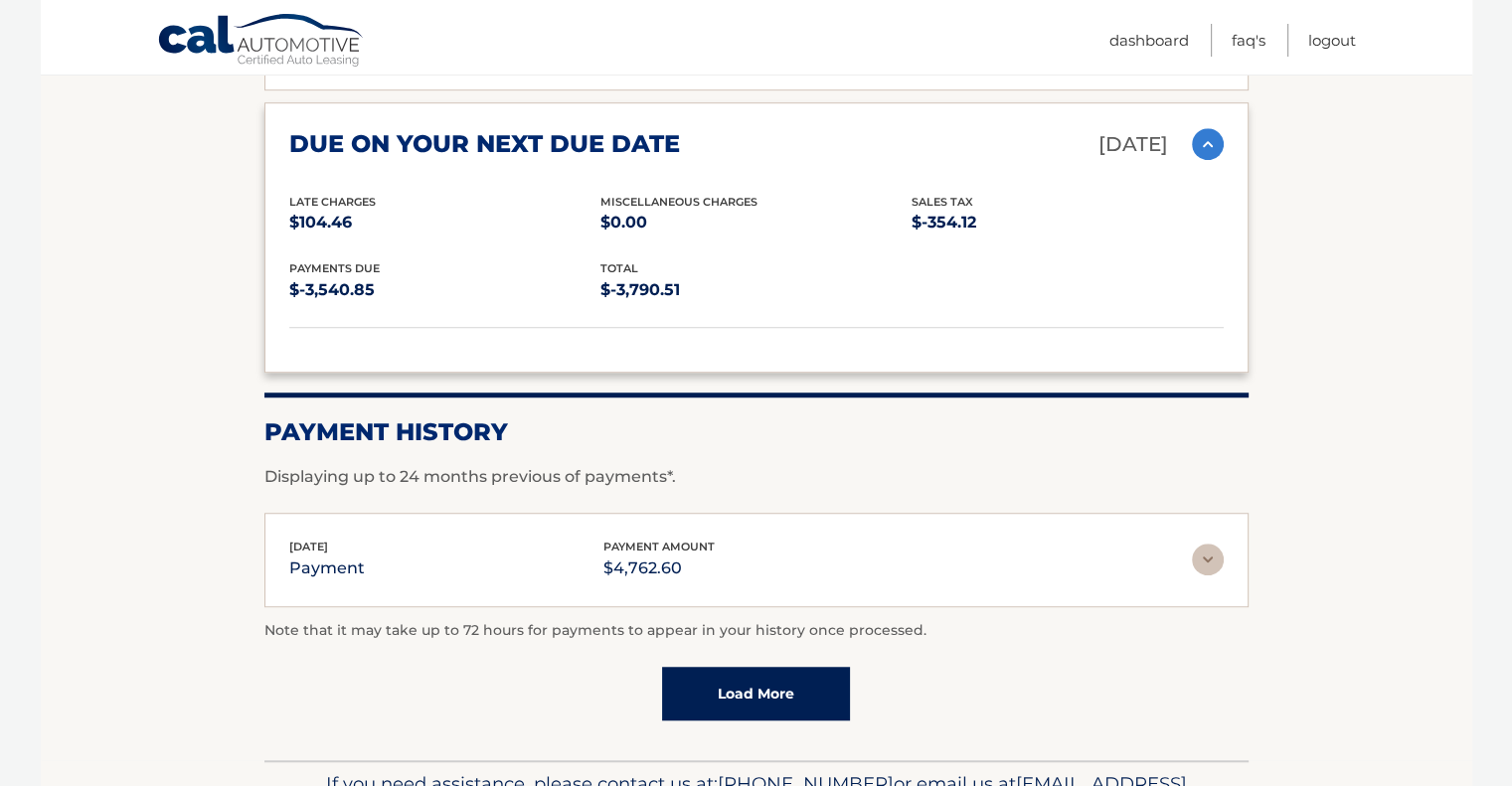 click at bounding box center (1208, 559) 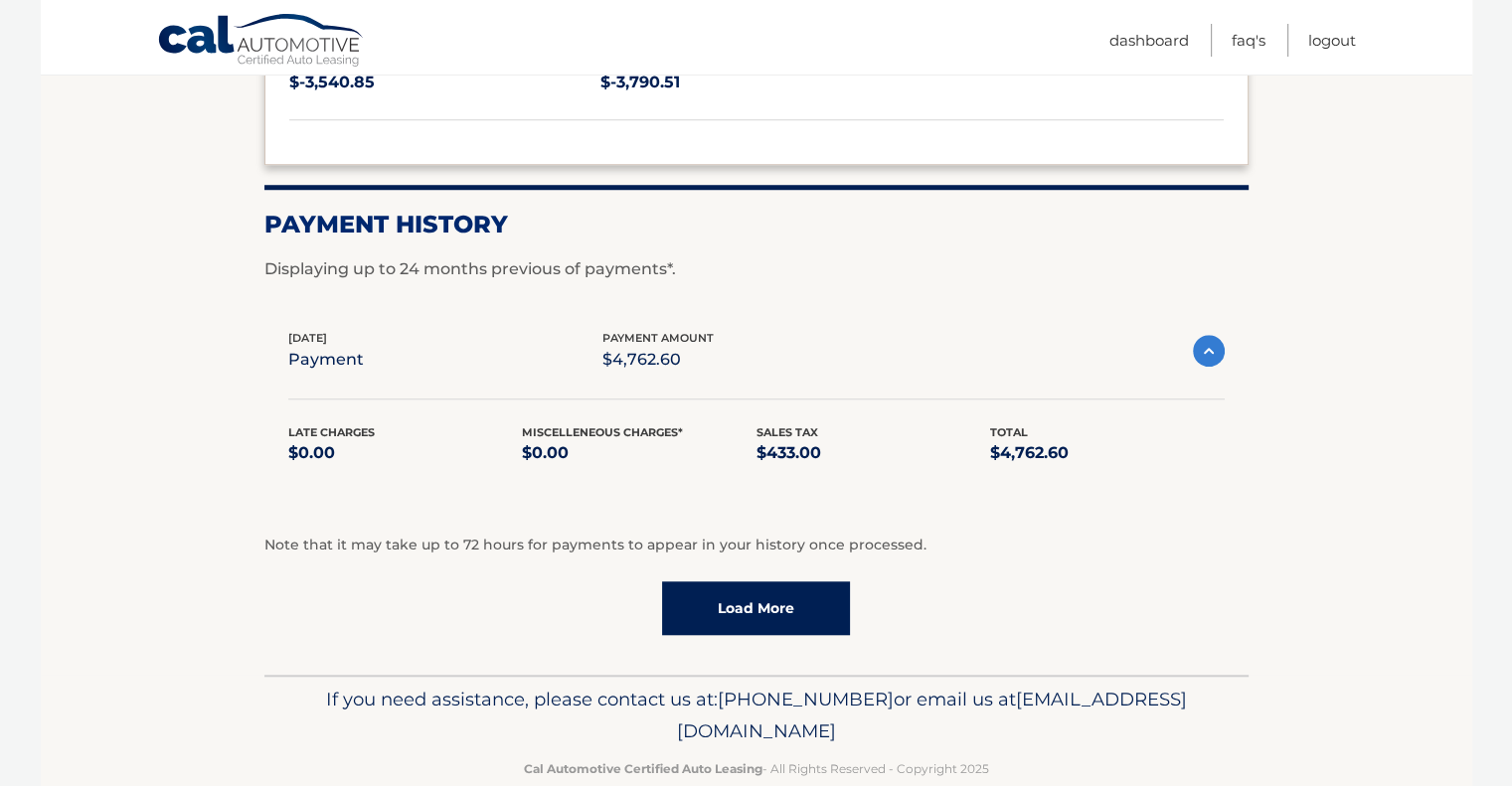scroll, scrollTop: 1552, scrollLeft: 0, axis: vertical 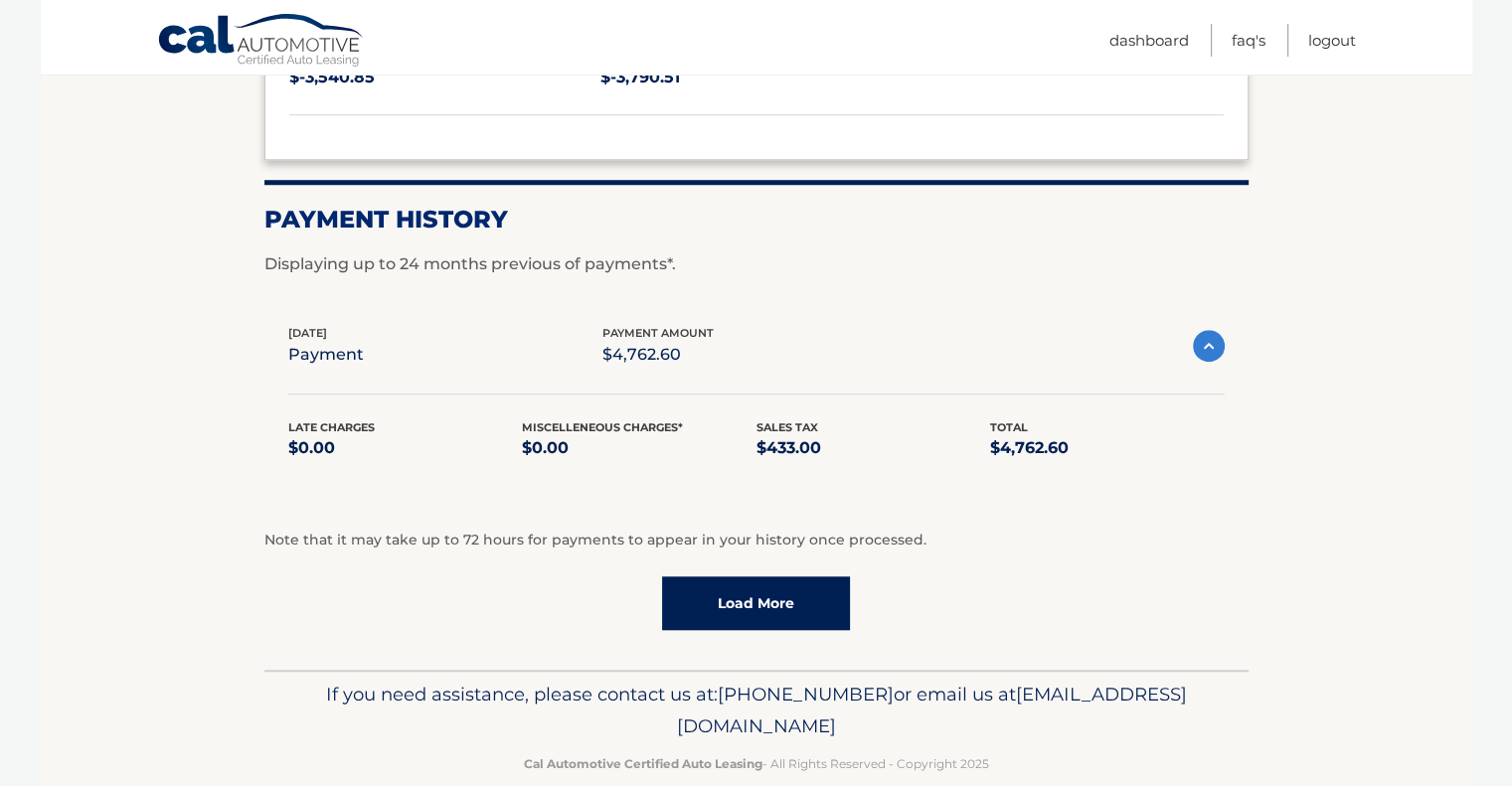 click on "Load More" at bounding box center [756, 603] 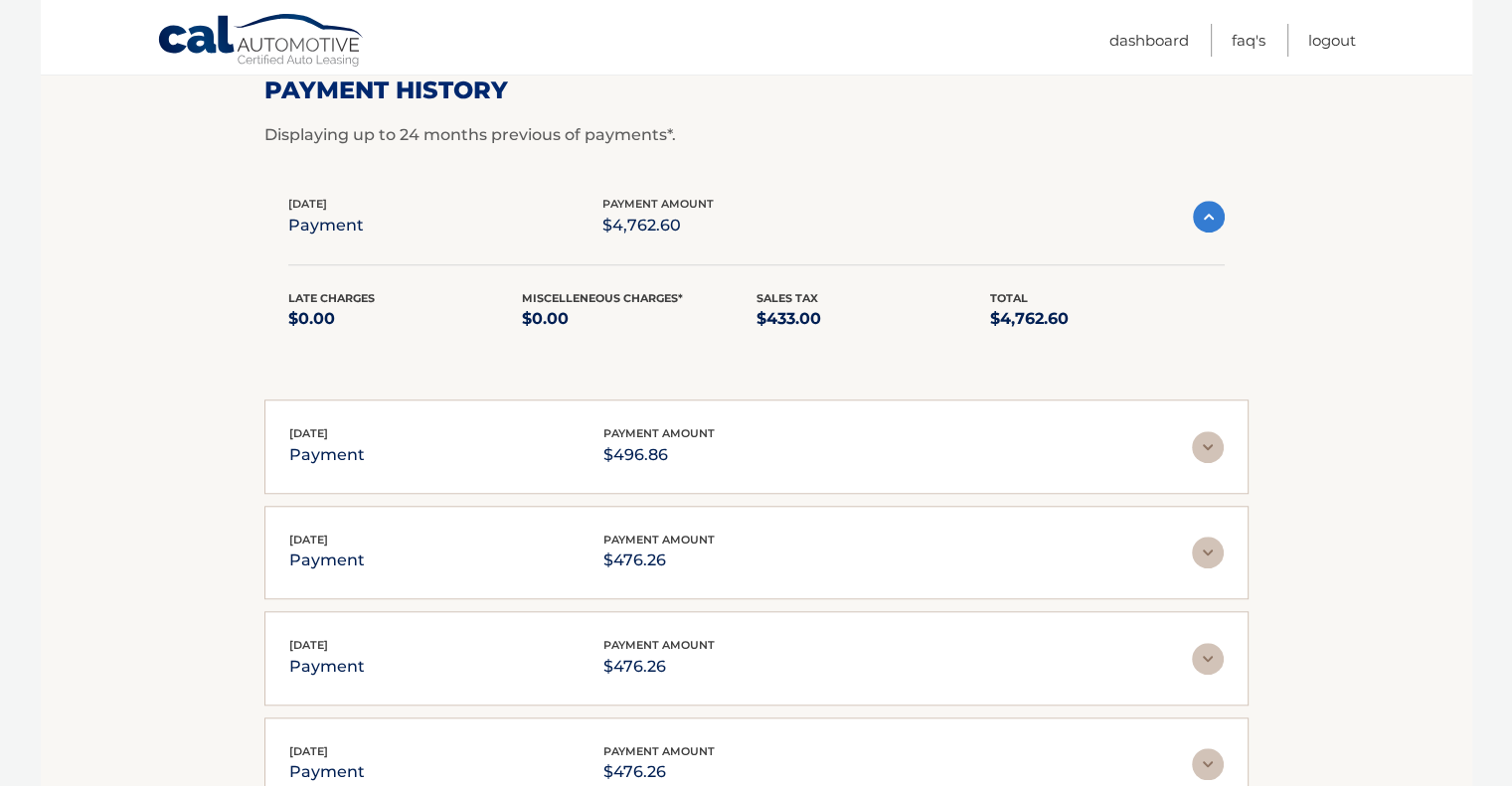 scroll, scrollTop: 1950, scrollLeft: 0, axis: vertical 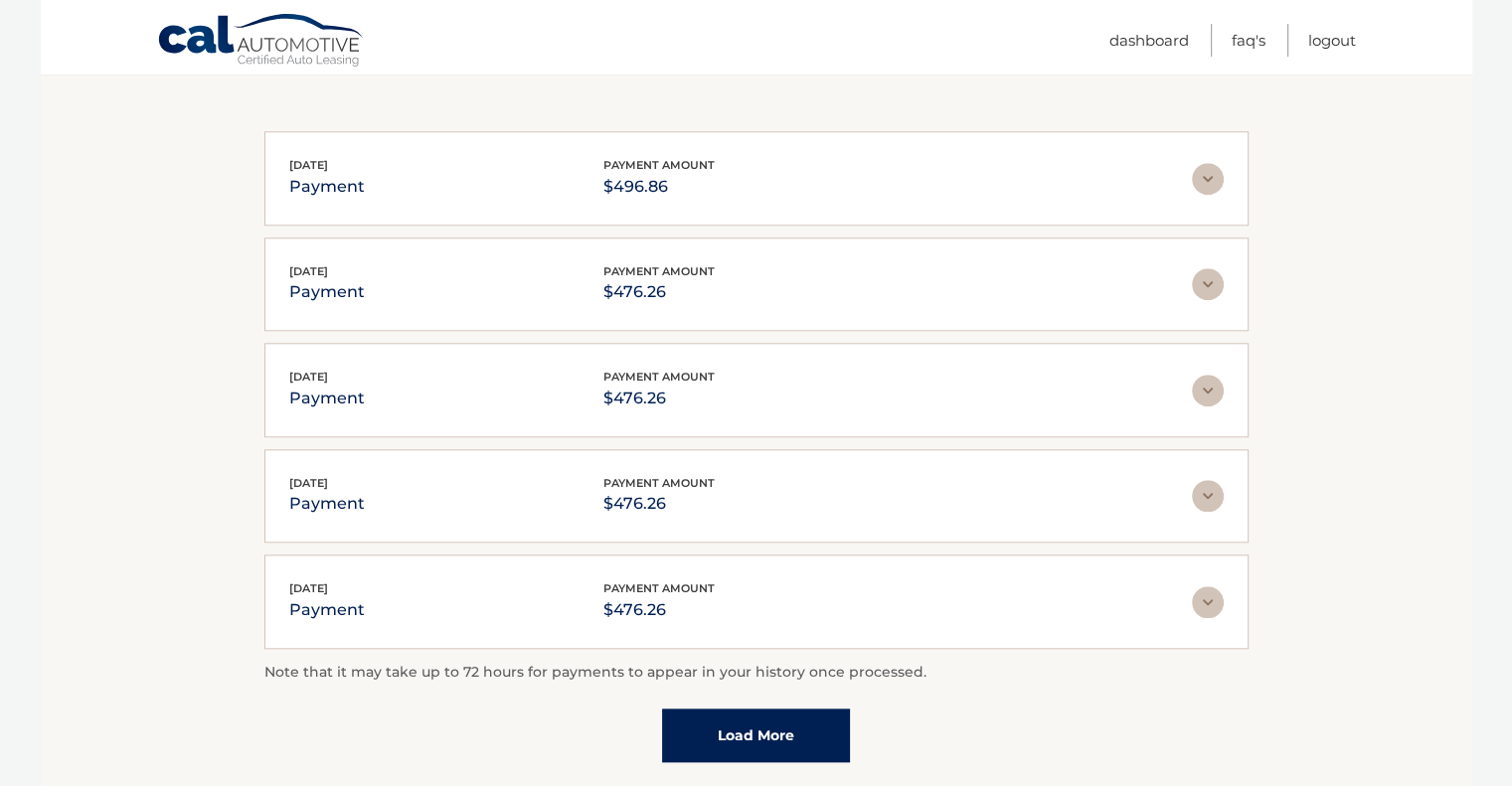 click at bounding box center [1208, 179] 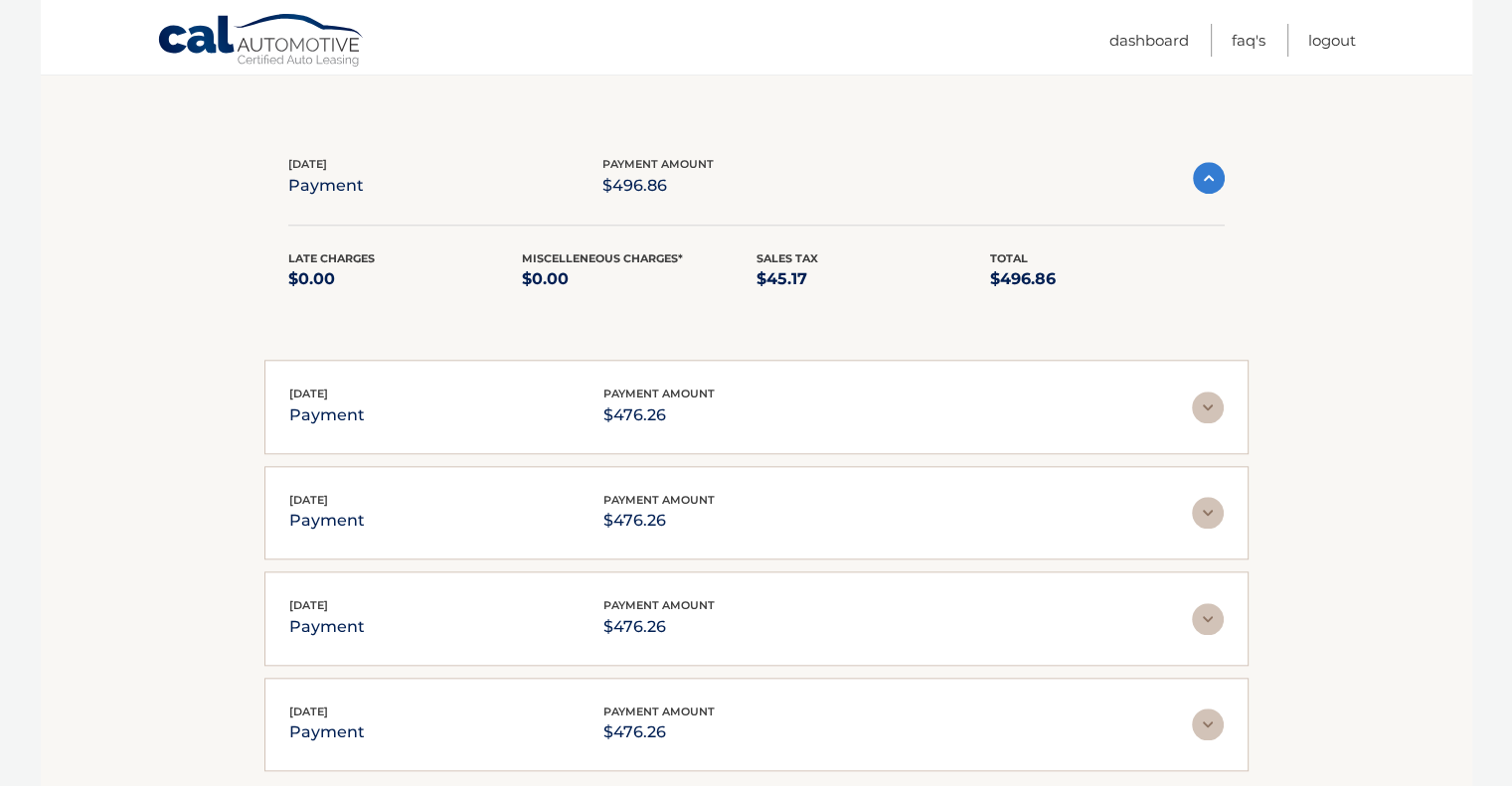 click at bounding box center [1208, 407] 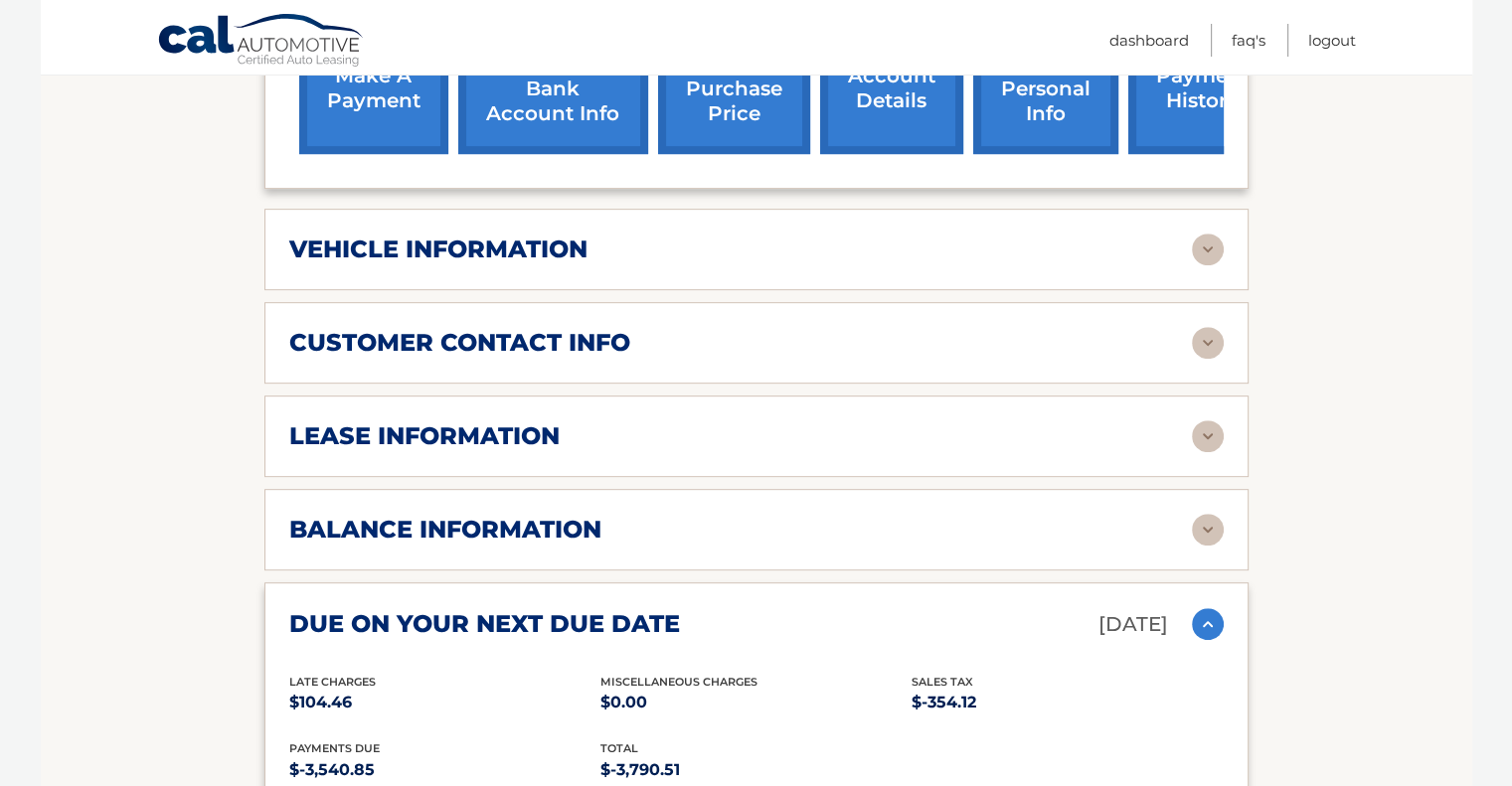 scroll, scrollTop: 757, scrollLeft: 0, axis: vertical 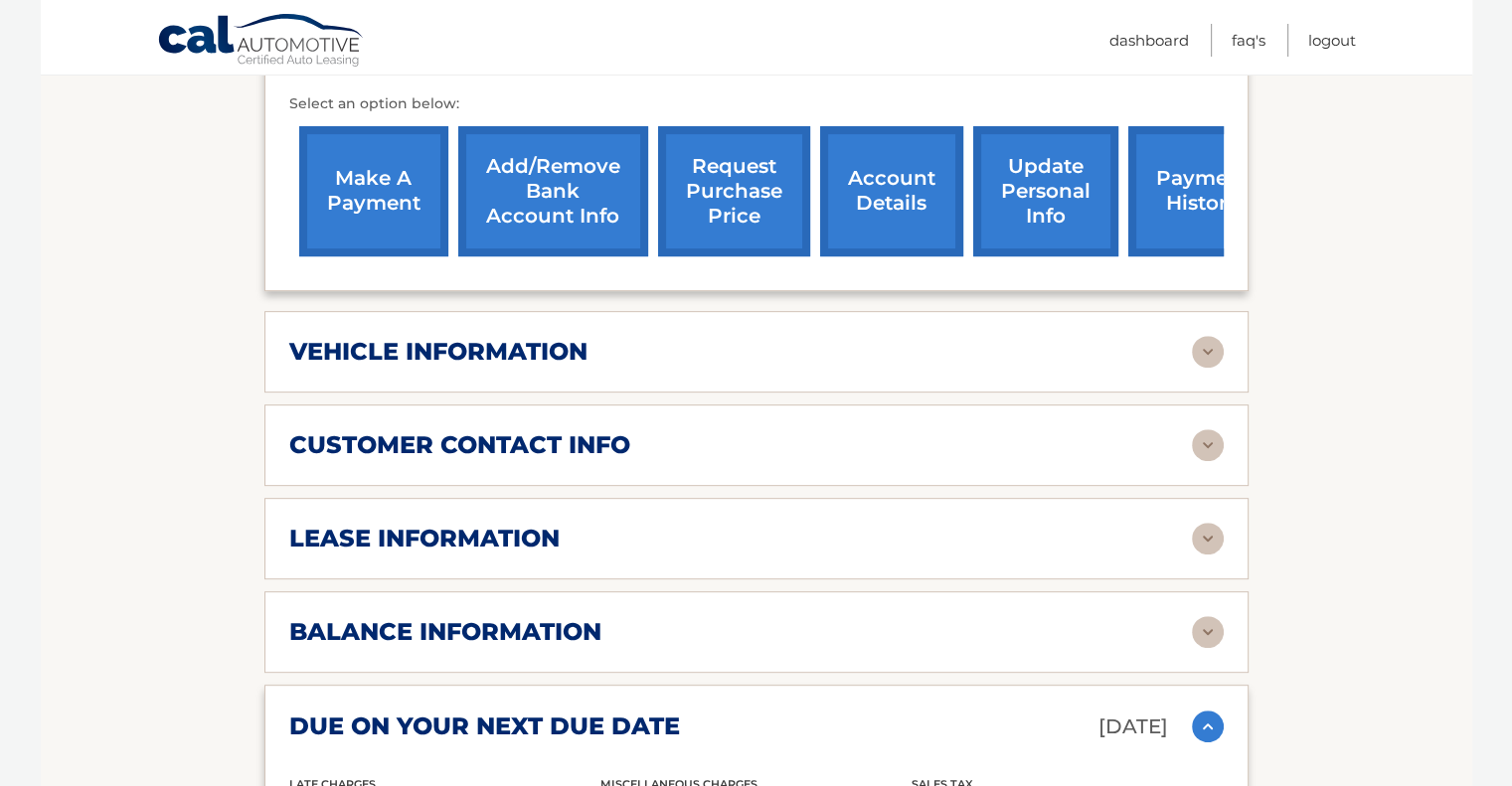 click at bounding box center [1208, 632] 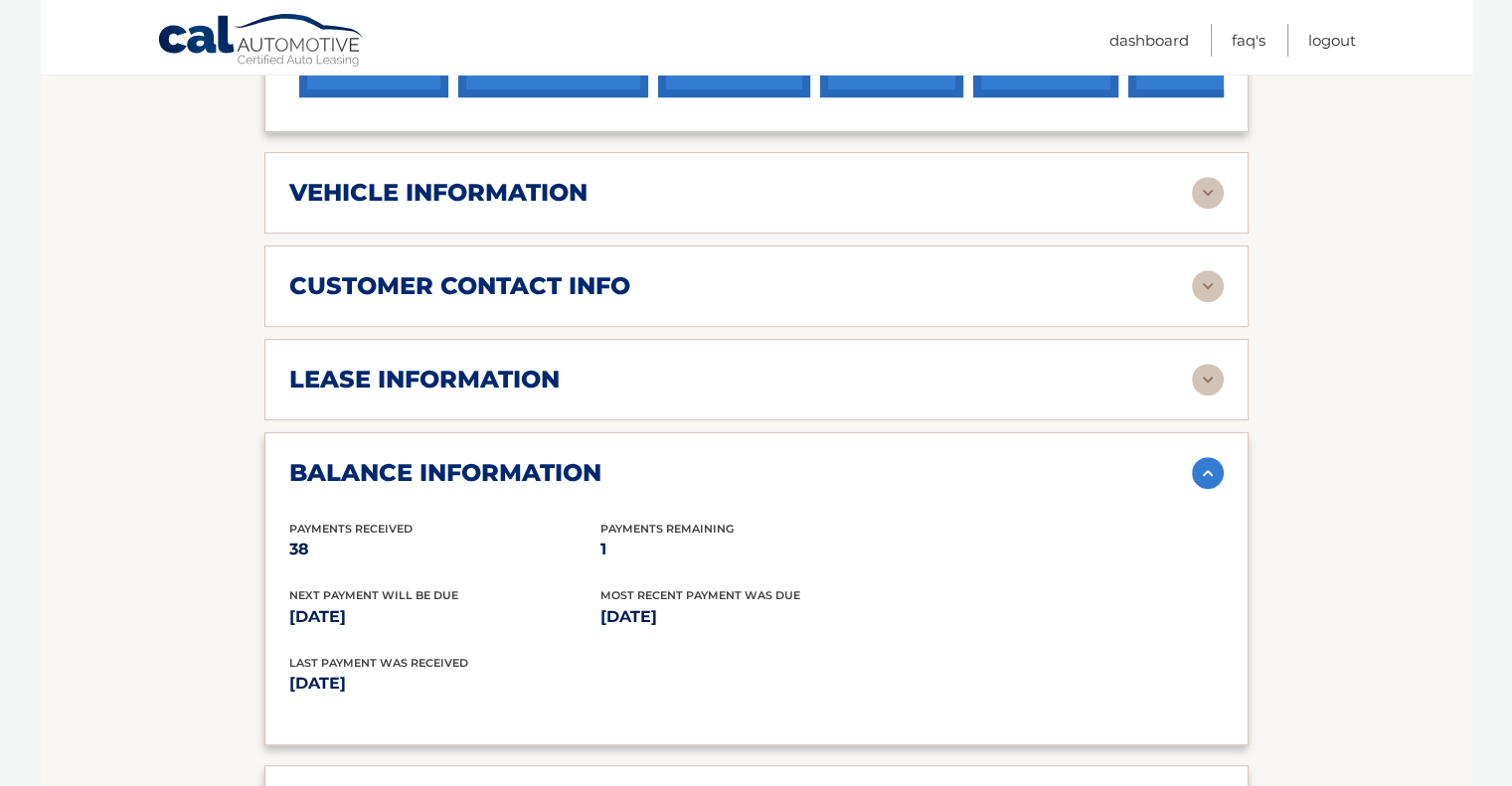 scroll, scrollTop: 1055, scrollLeft: 0, axis: vertical 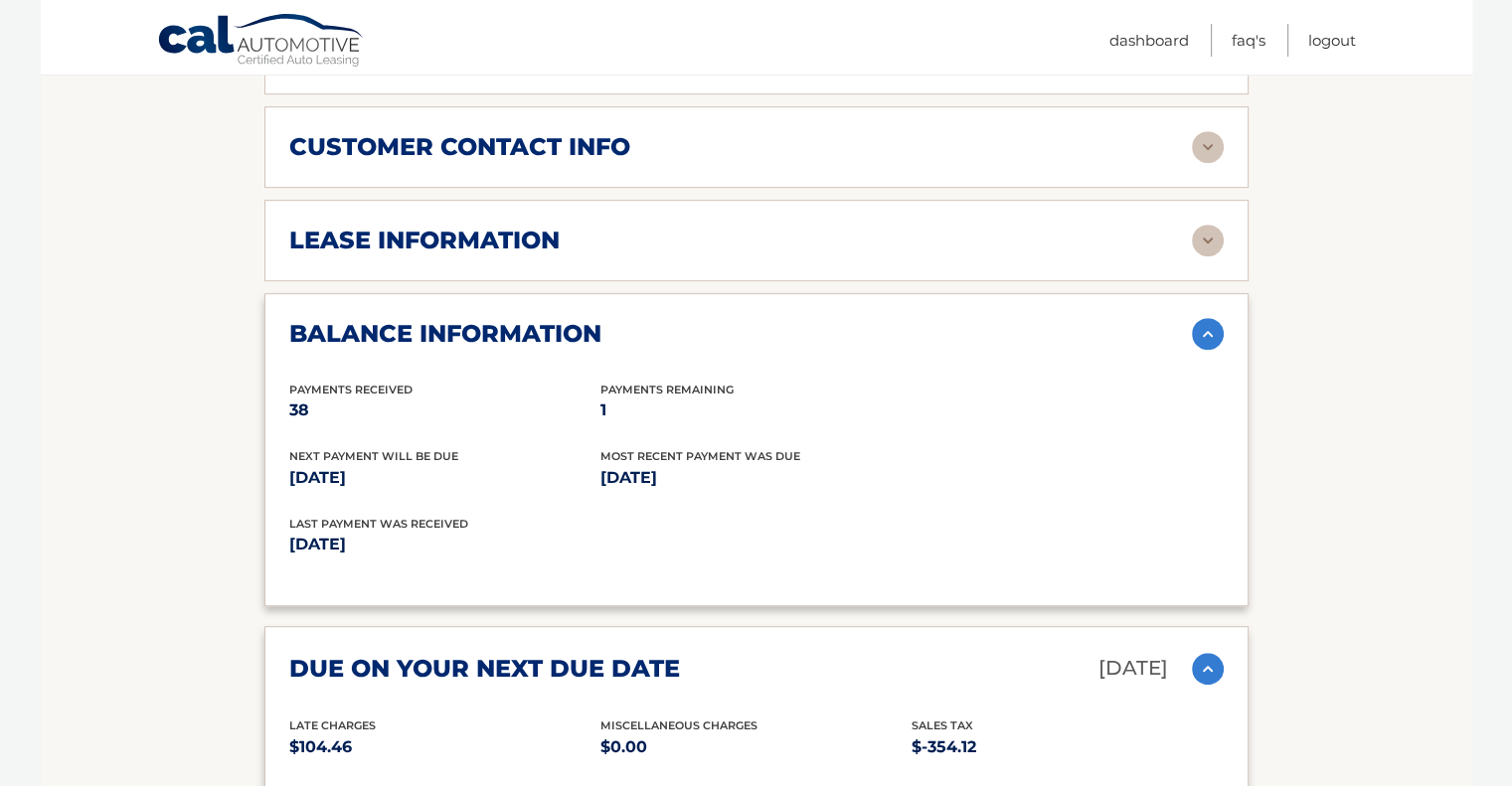 click at bounding box center (1208, 334) 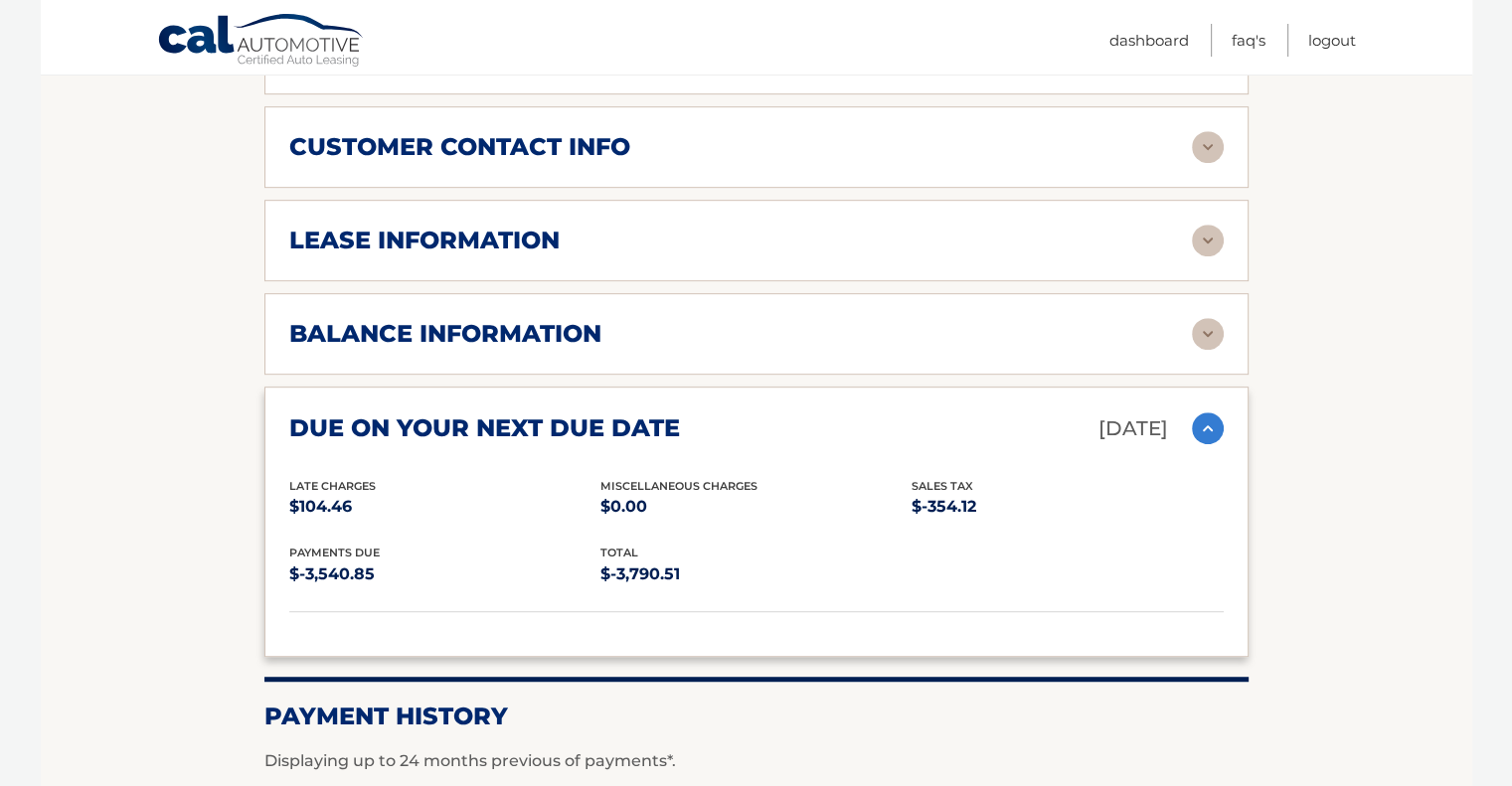 click at bounding box center (1208, 428) 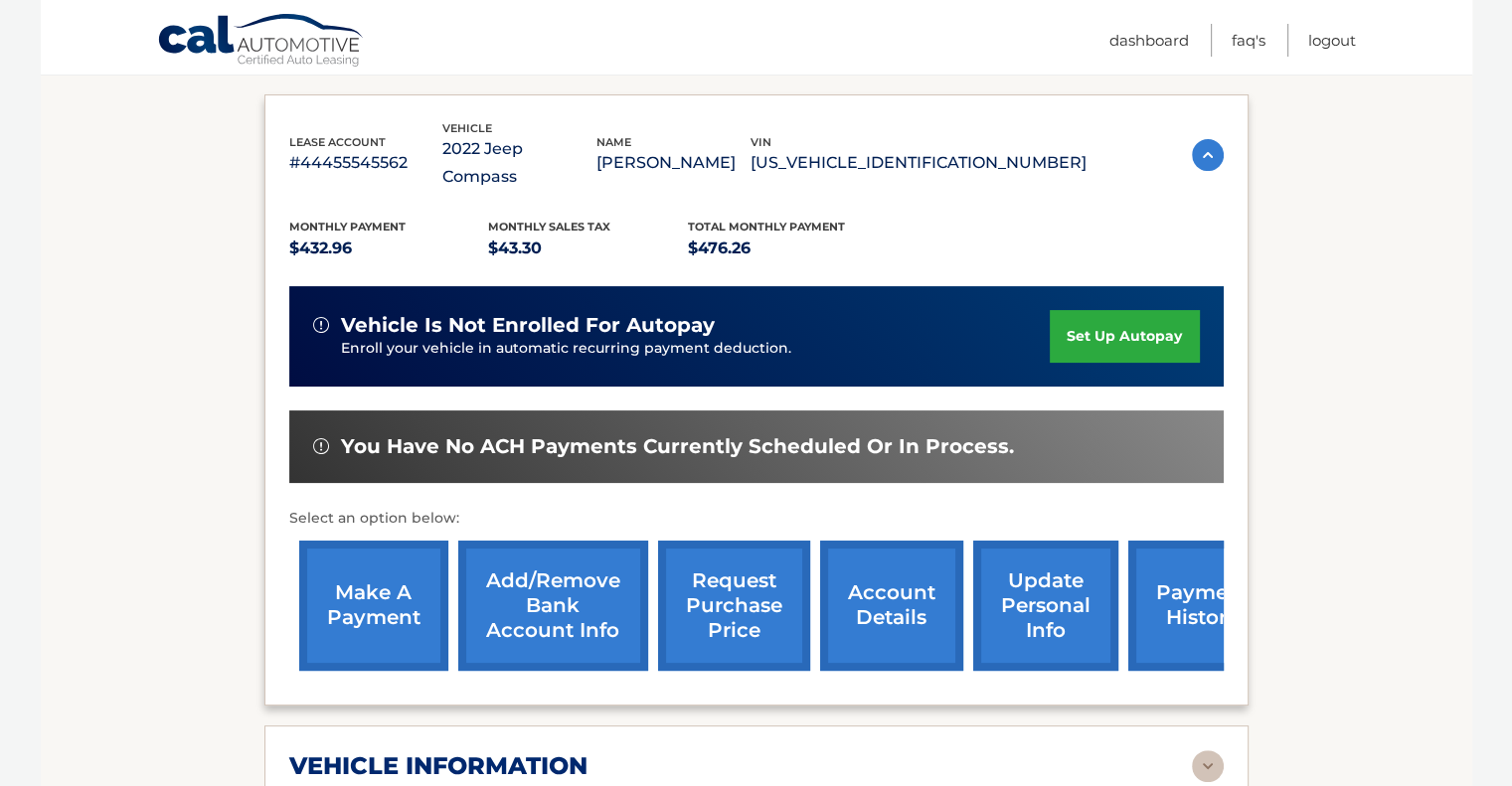 scroll, scrollTop: 572, scrollLeft: 0, axis: vertical 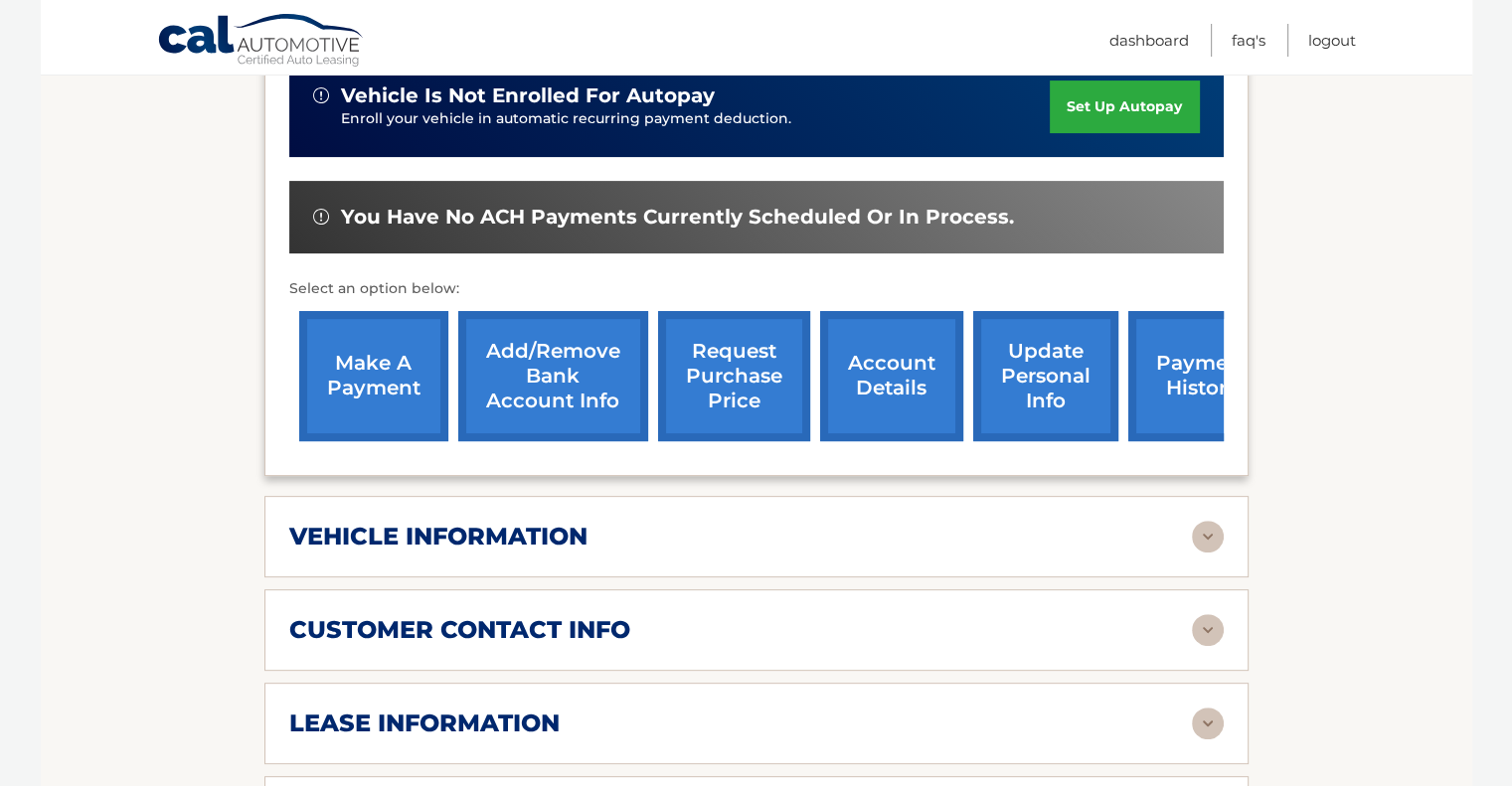 click on "account details" at bounding box center [892, 376] 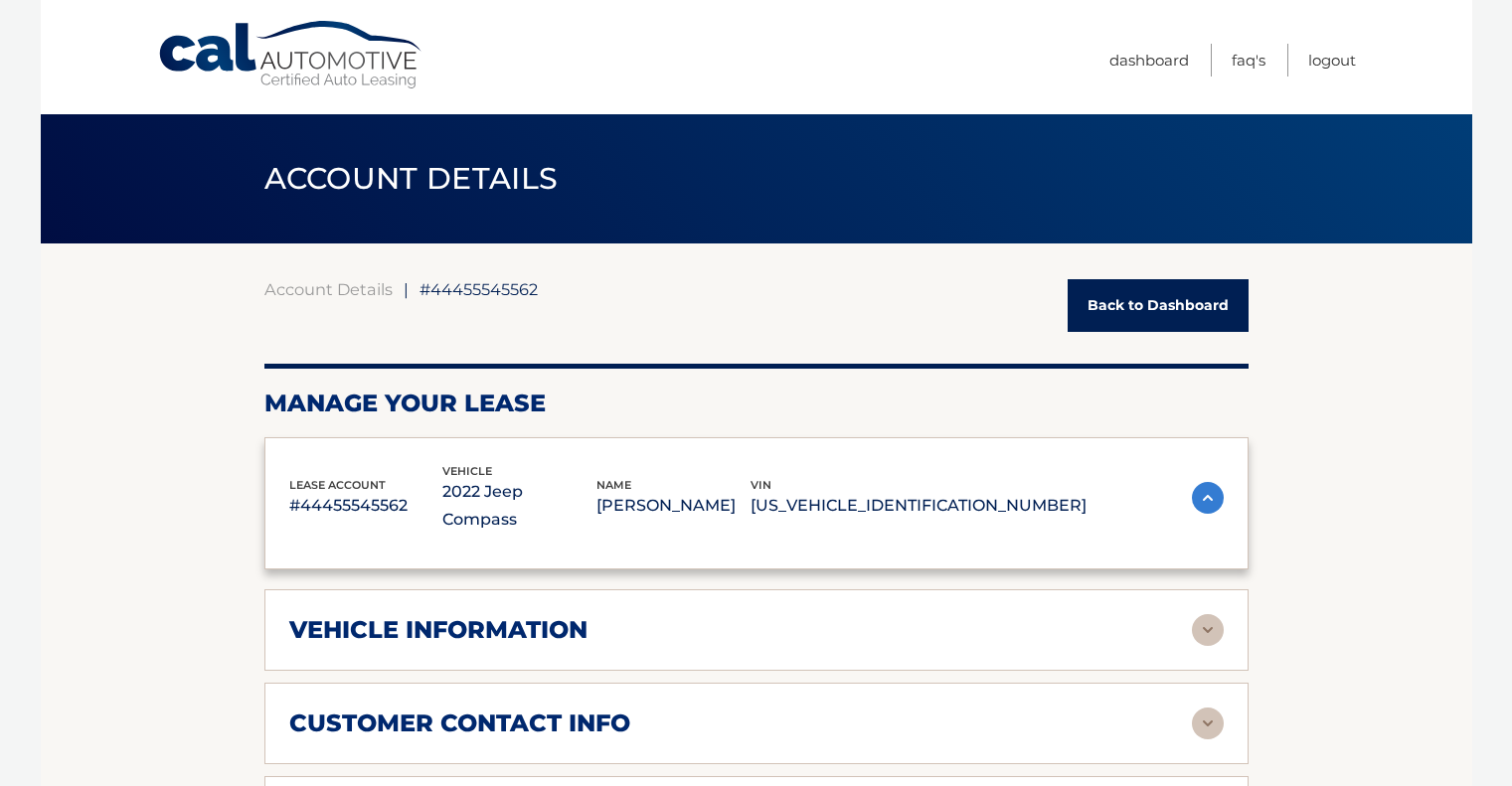 scroll, scrollTop: 0, scrollLeft: 0, axis: both 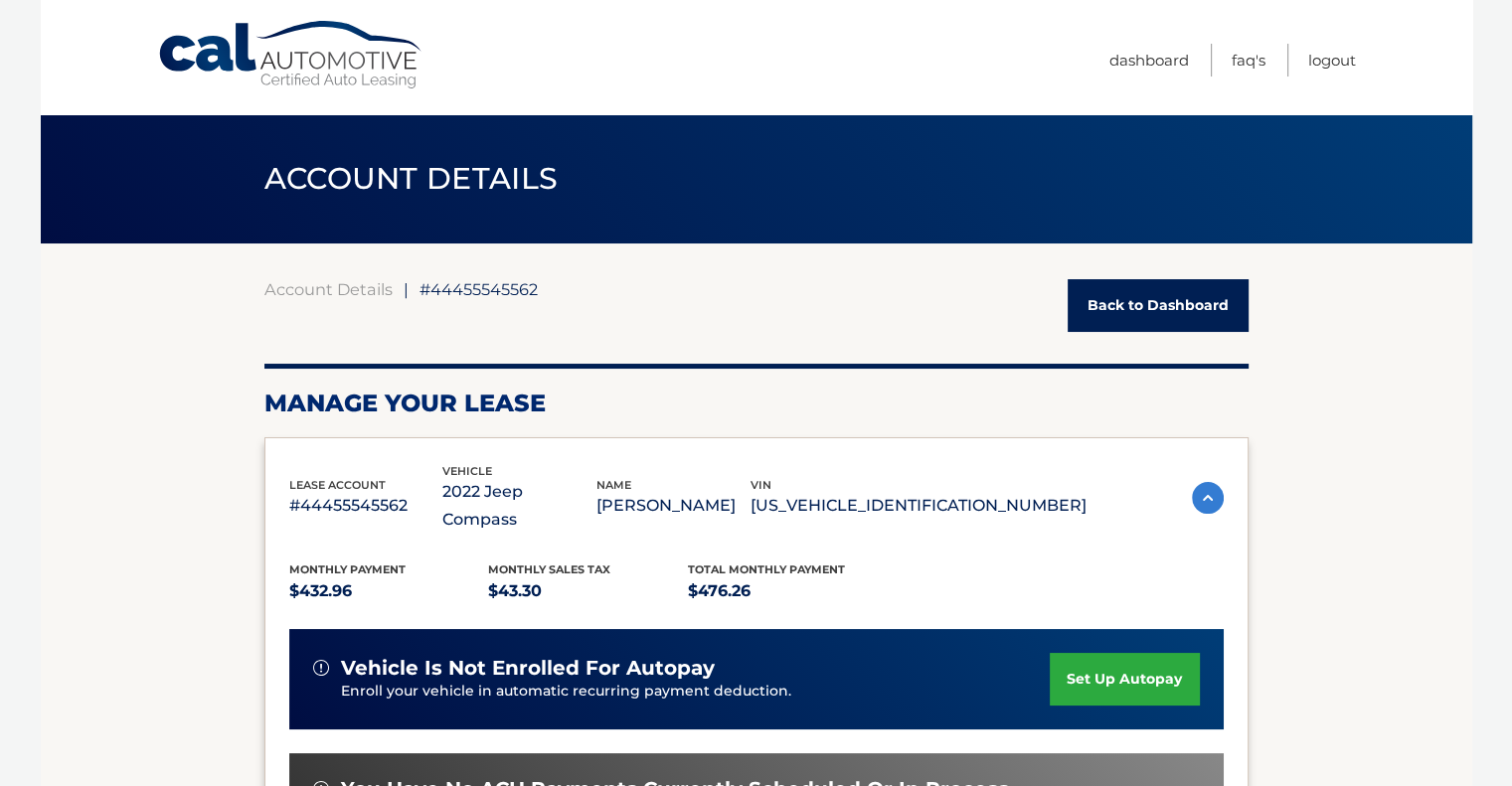 drag, startPoint x: 1335, startPoint y: 269, endPoint x: 1390, endPoint y: 345, distance: 93.813645 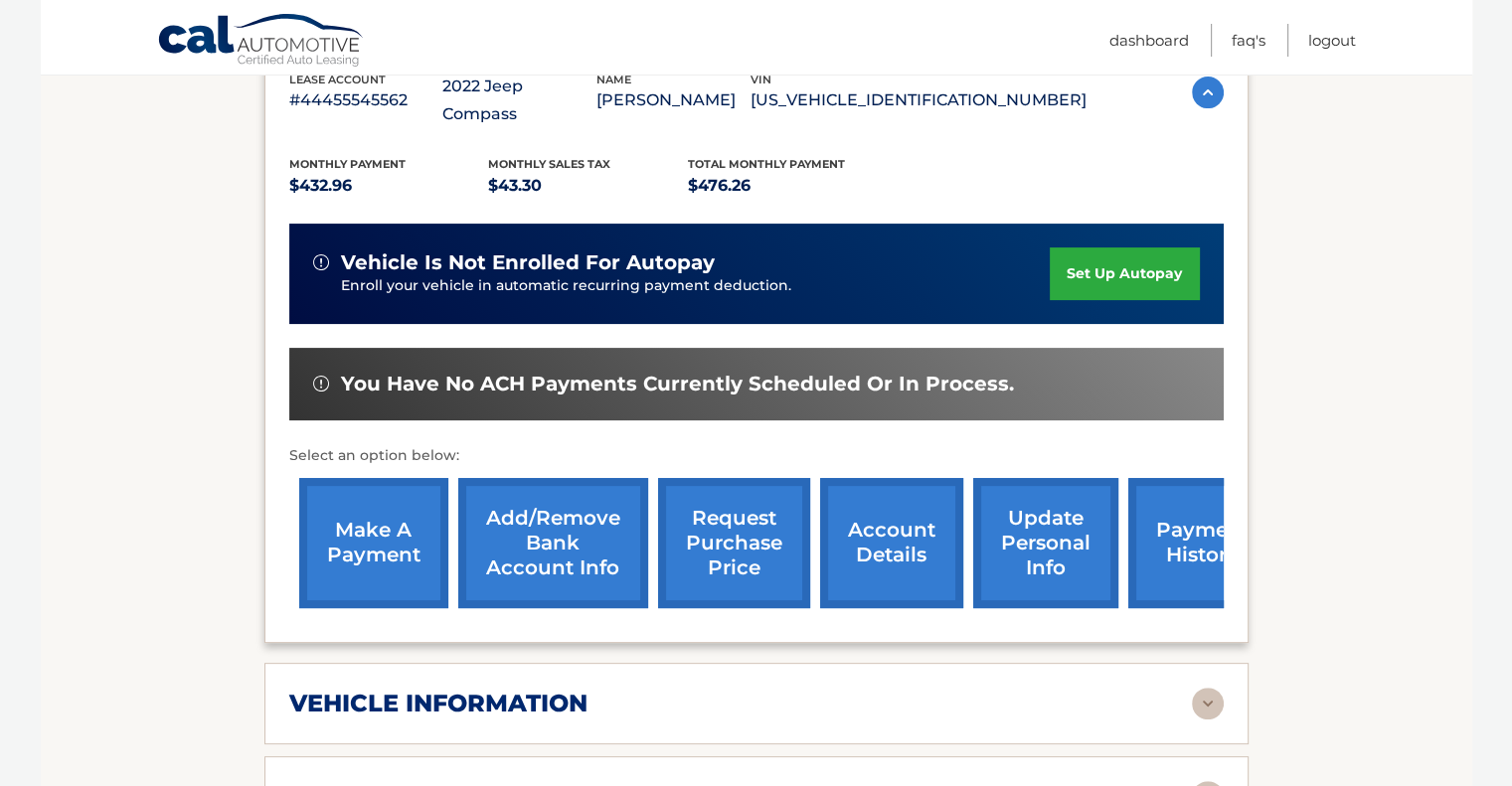 scroll, scrollTop: 497, scrollLeft: 0, axis: vertical 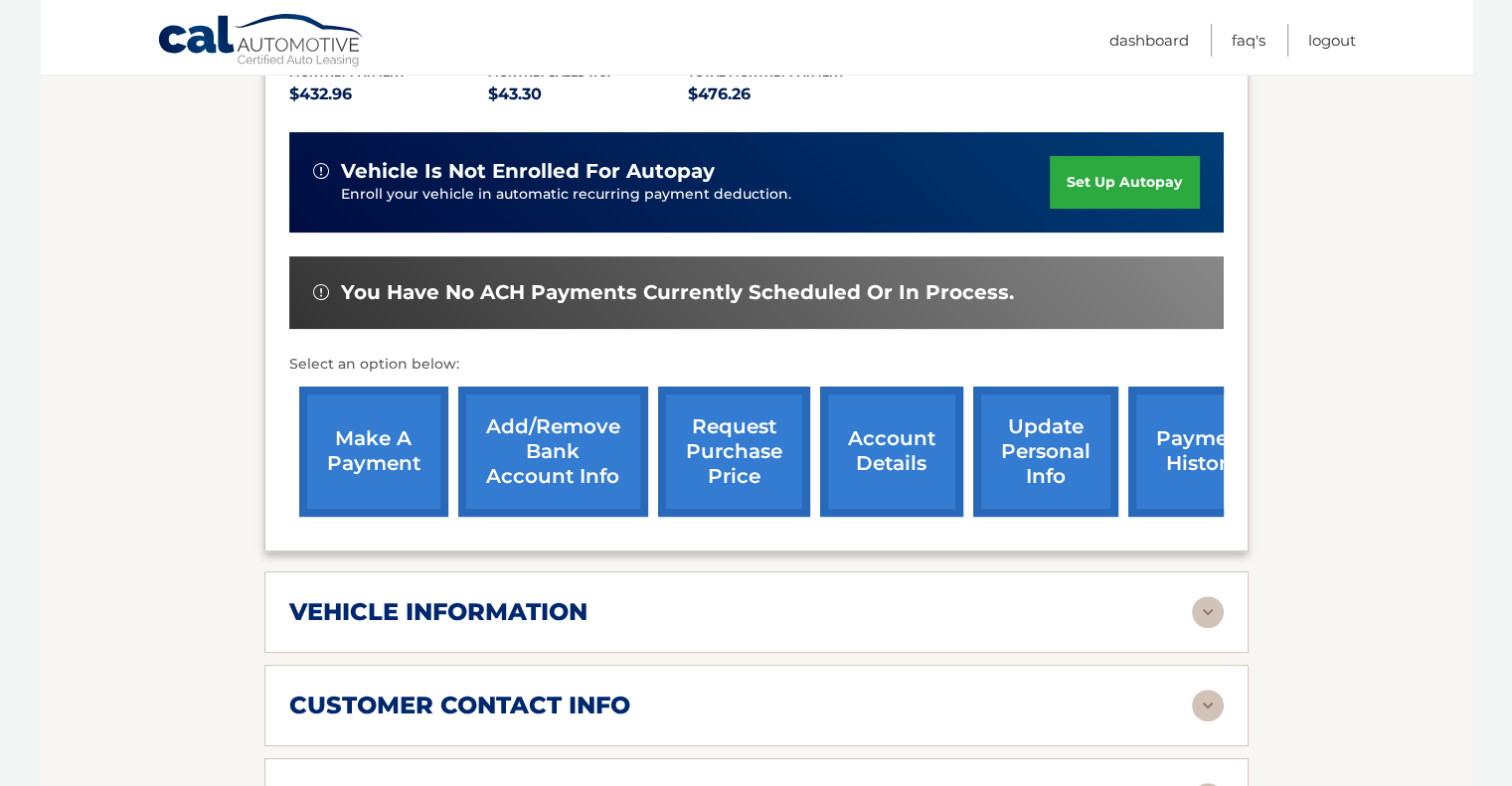 click on "request purchase price" at bounding box center (734, 451) 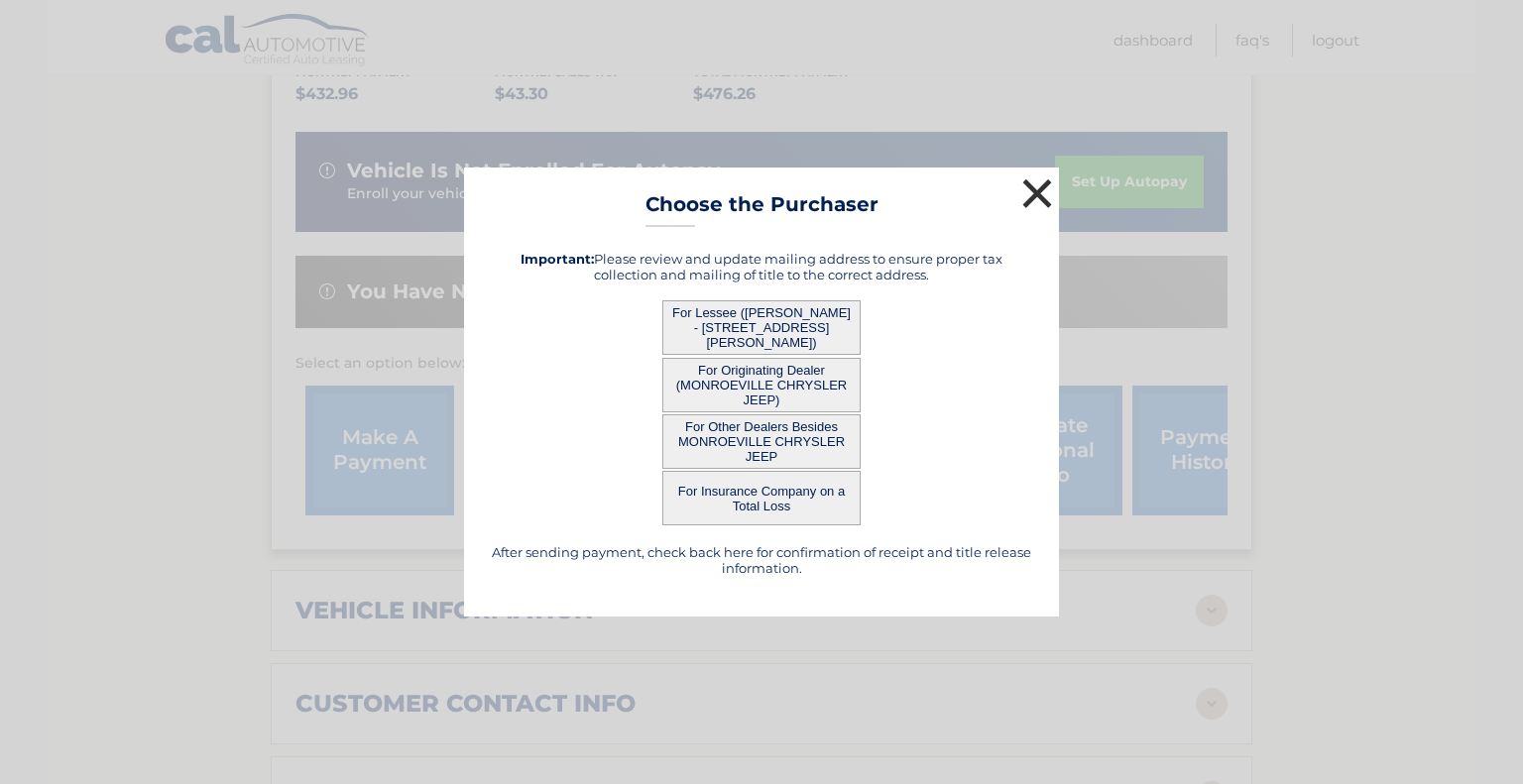 click on "×" at bounding box center (1037, 193) 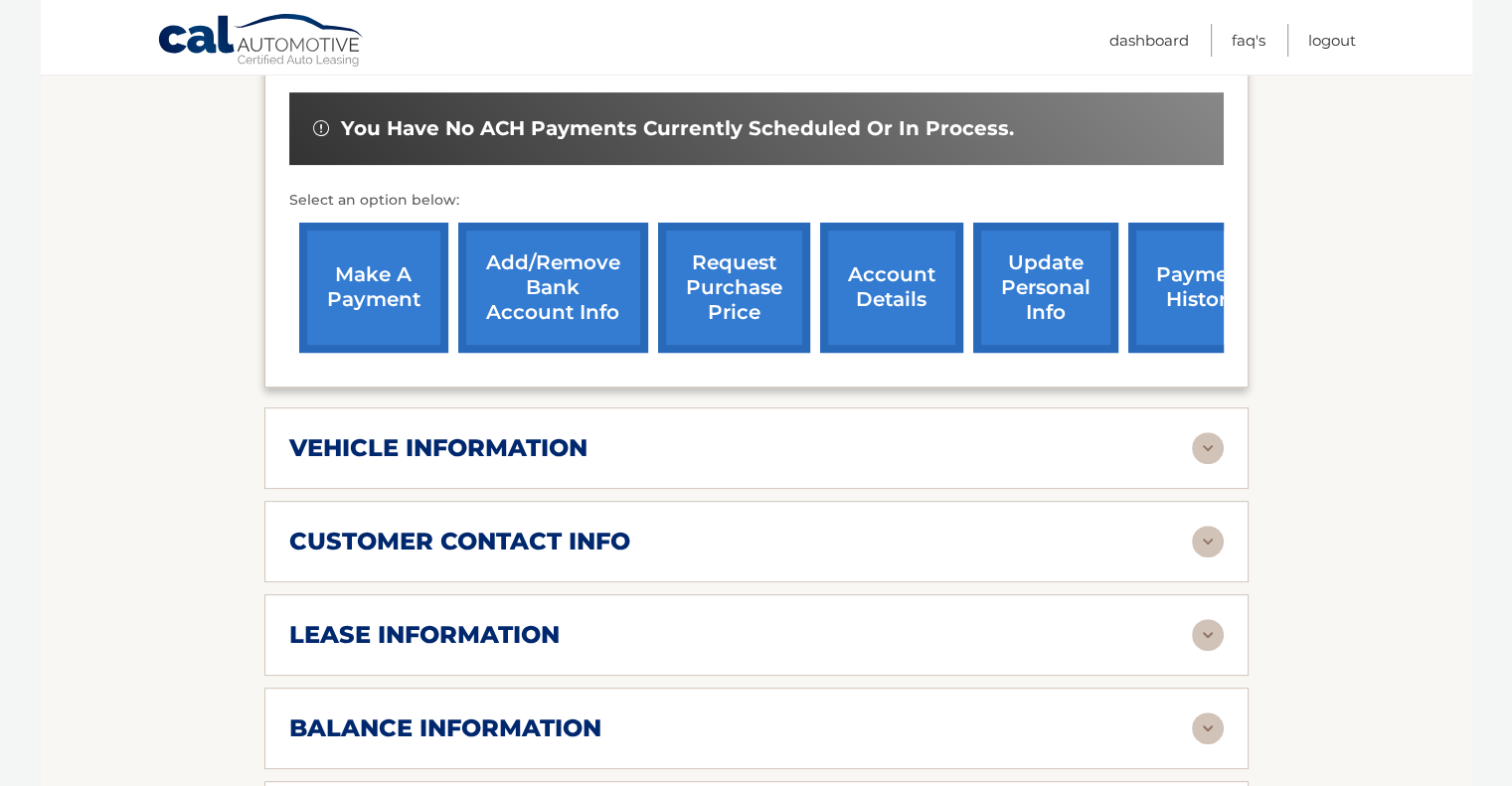 scroll, scrollTop: 696, scrollLeft: 0, axis: vertical 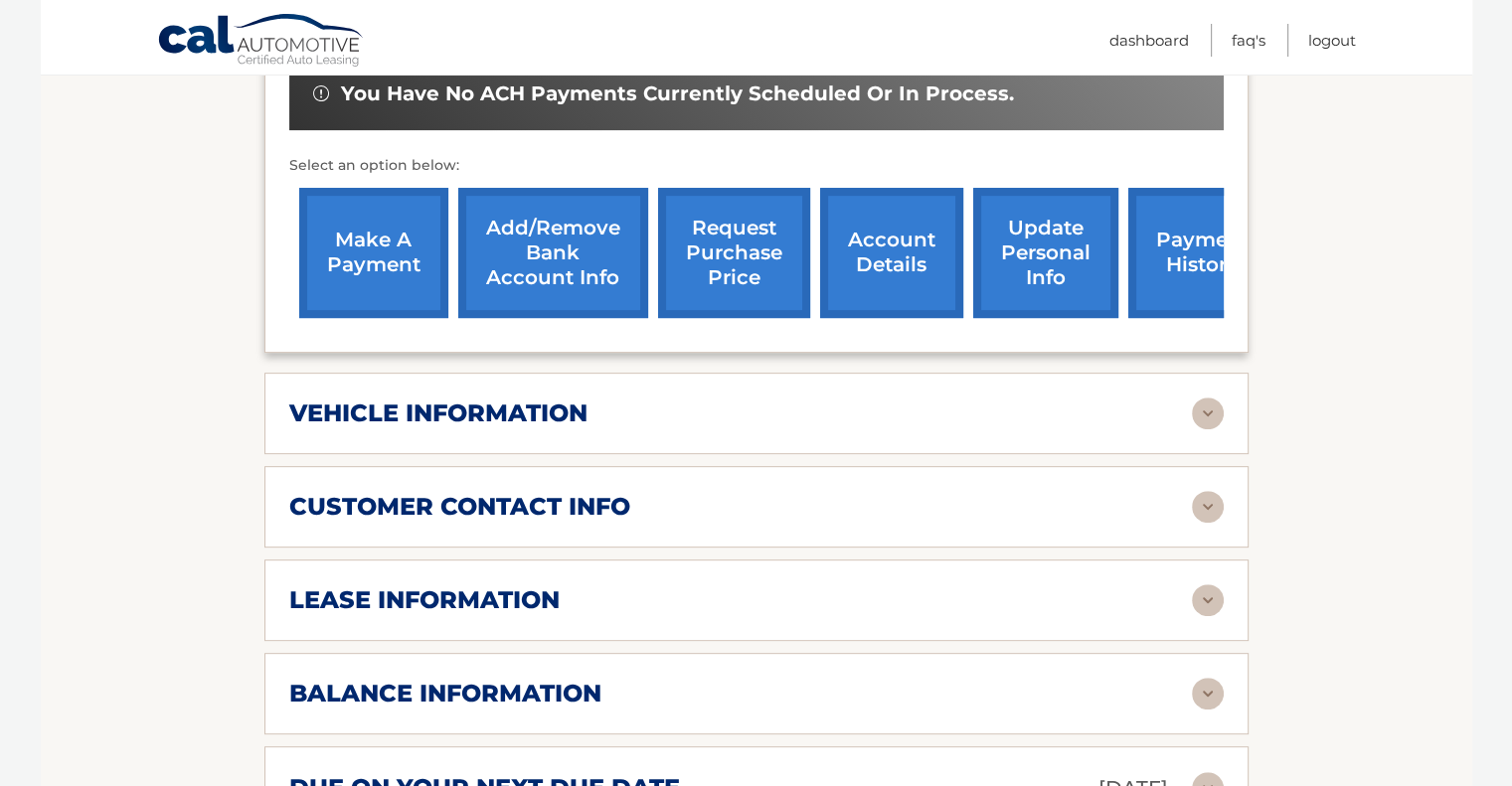 click at bounding box center [1208, 413] 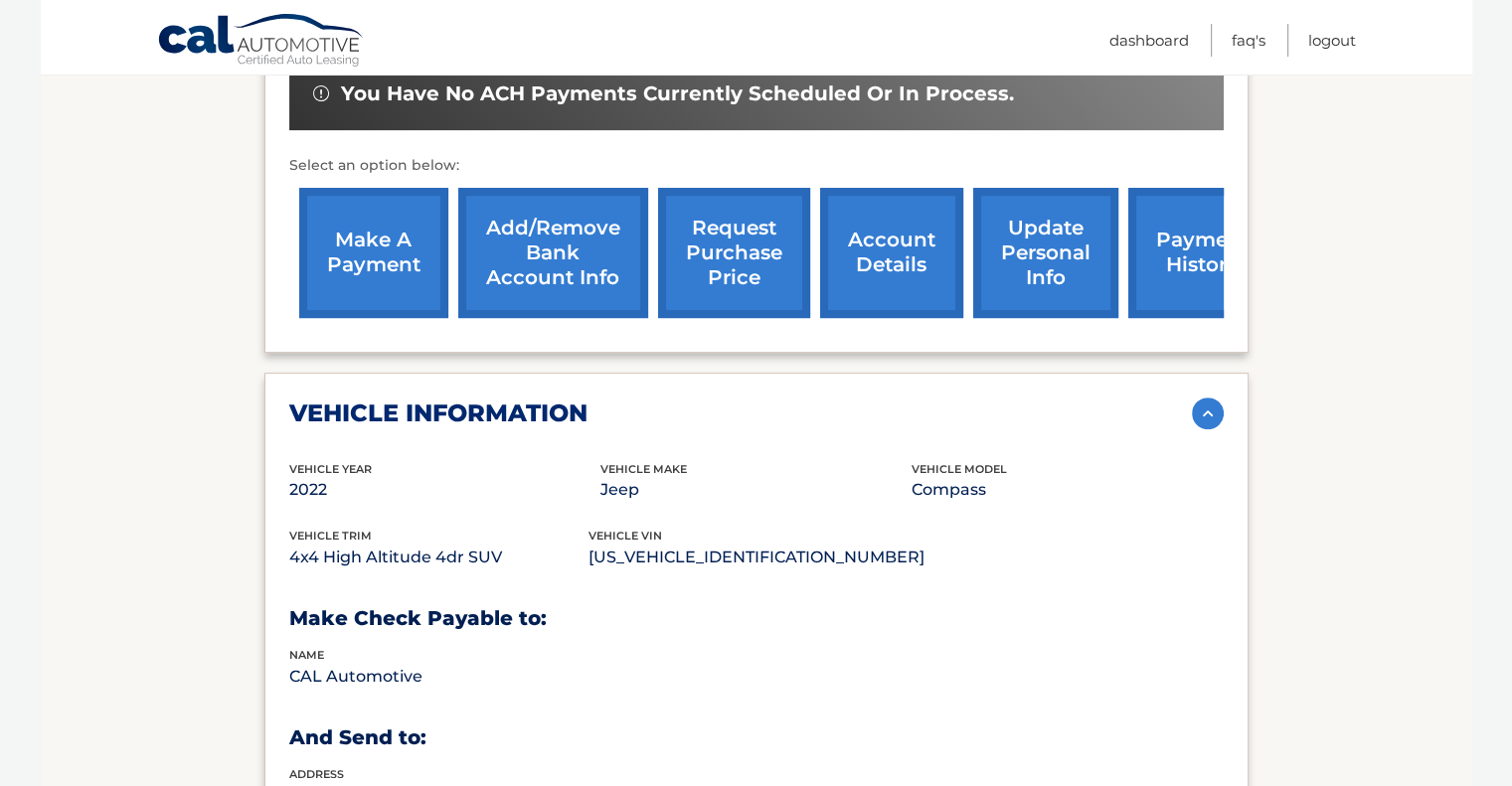scroll, scrollTop: 994, scrollLeft: 0, axis: vertical 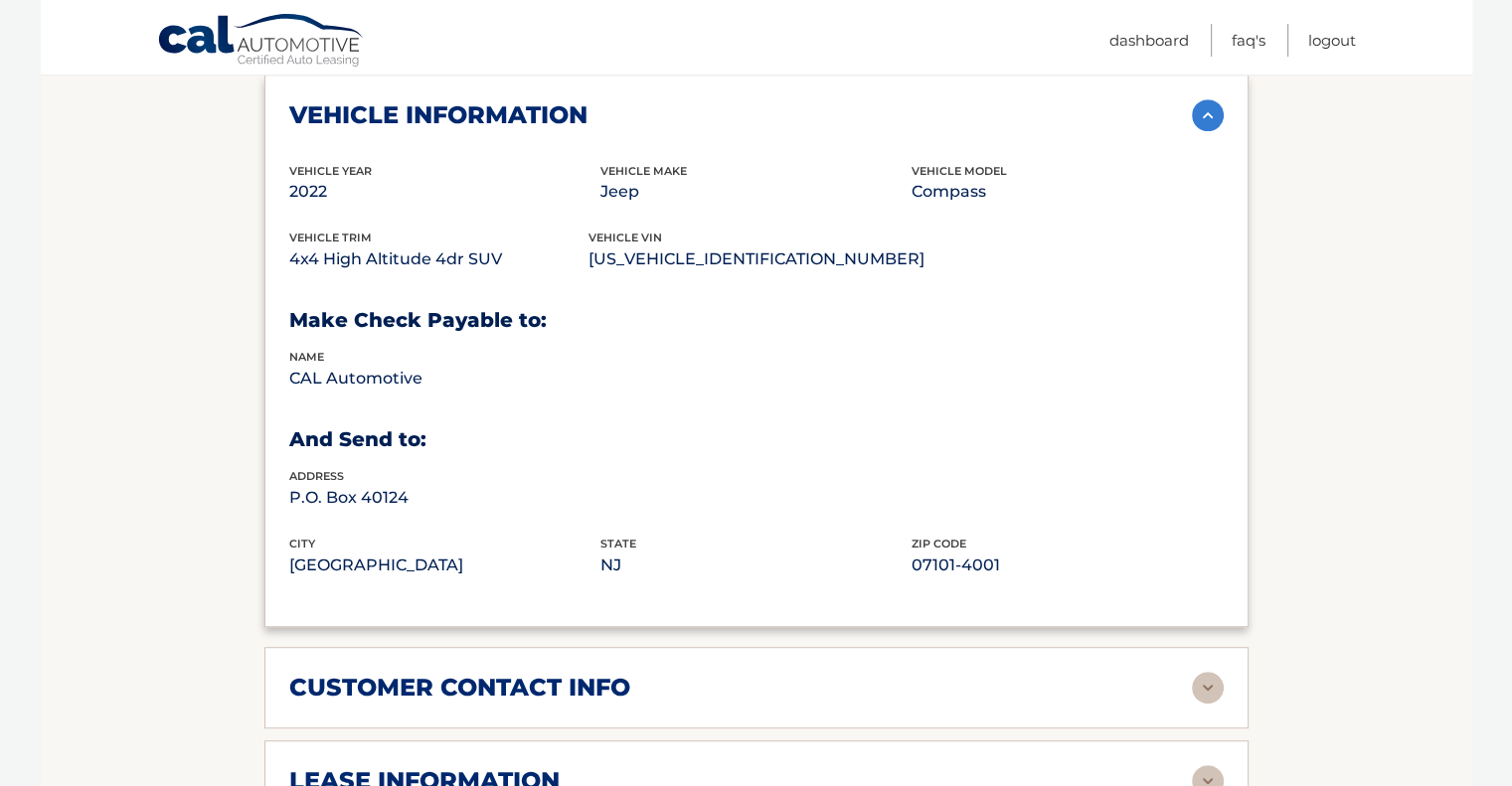 click at bounding box center (1208, 115) 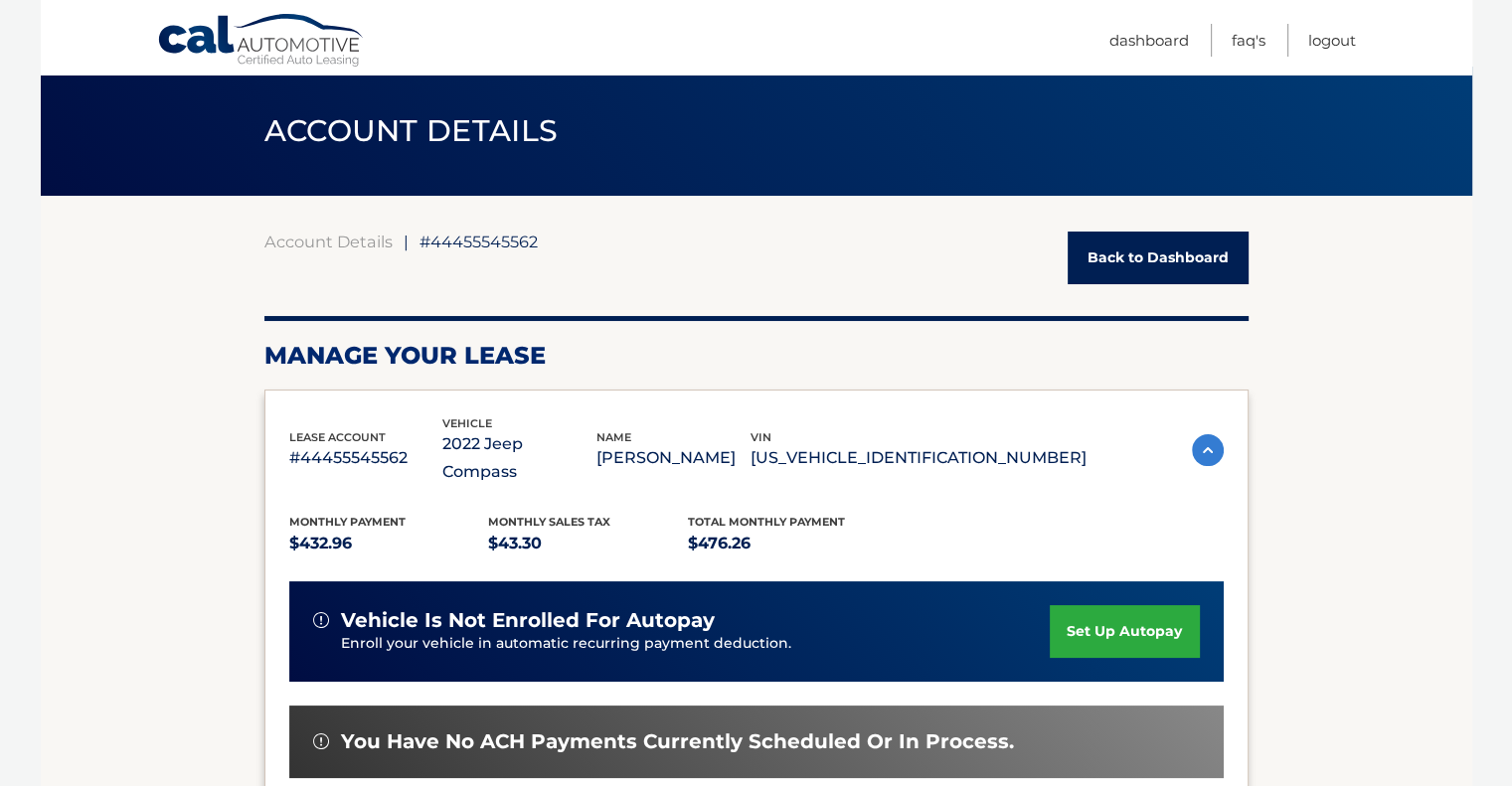 scroll, scrollTop: 0, scrollLeft: 0, axis: both 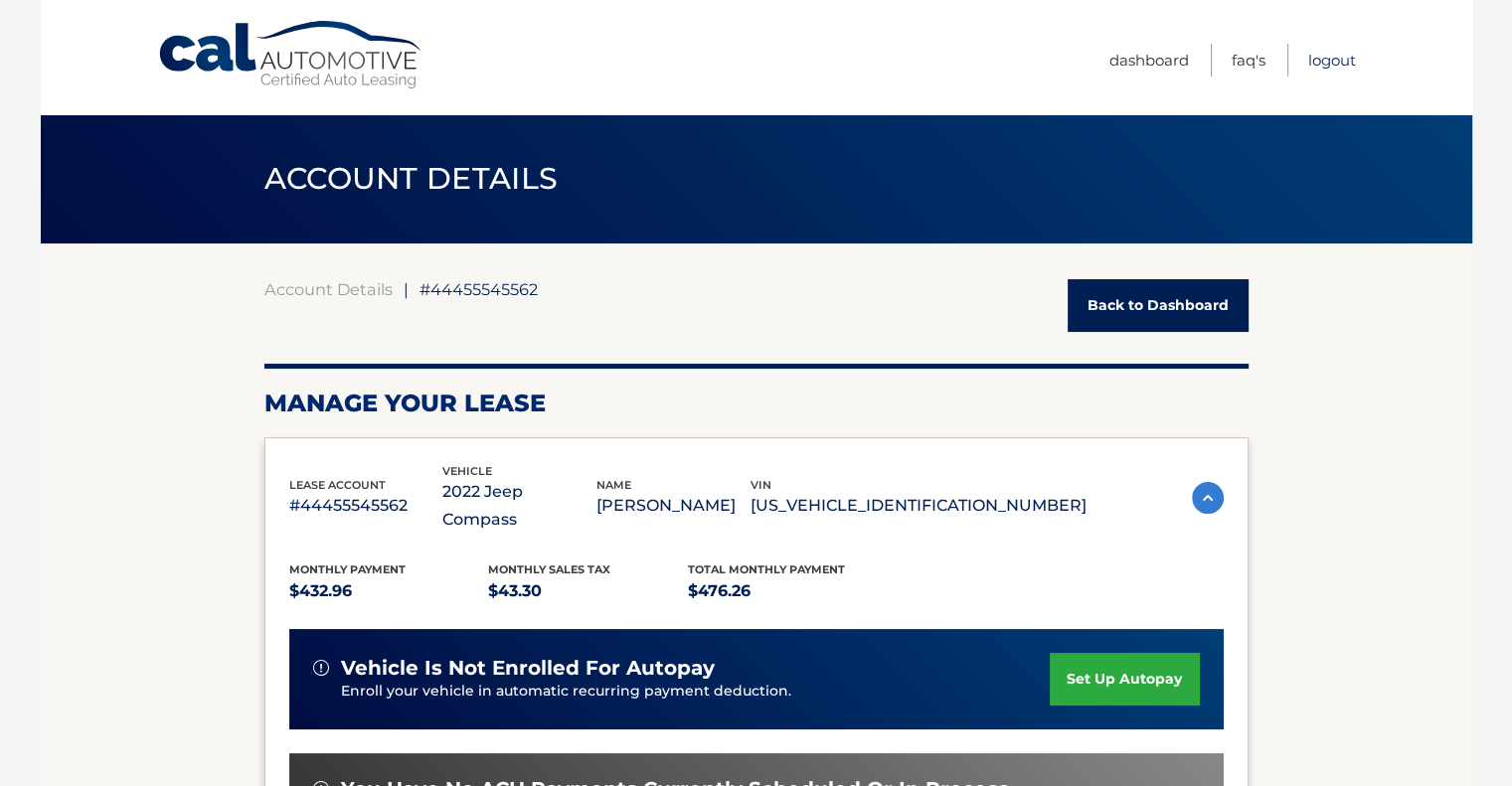click on "Logout" at bounding box center (1332, 60) 